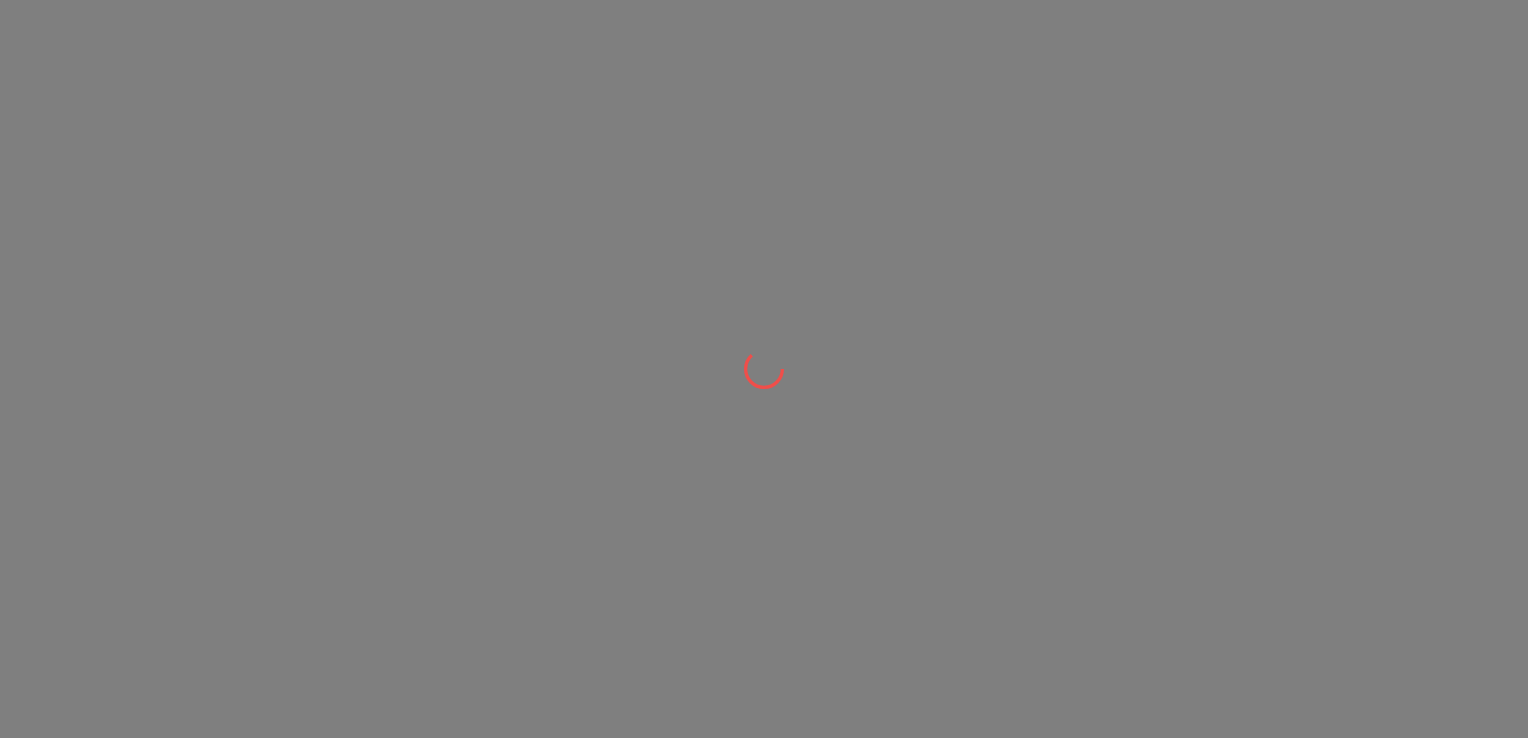 scroll, scrollTop: 0, scrollLeft: 0, axis: both 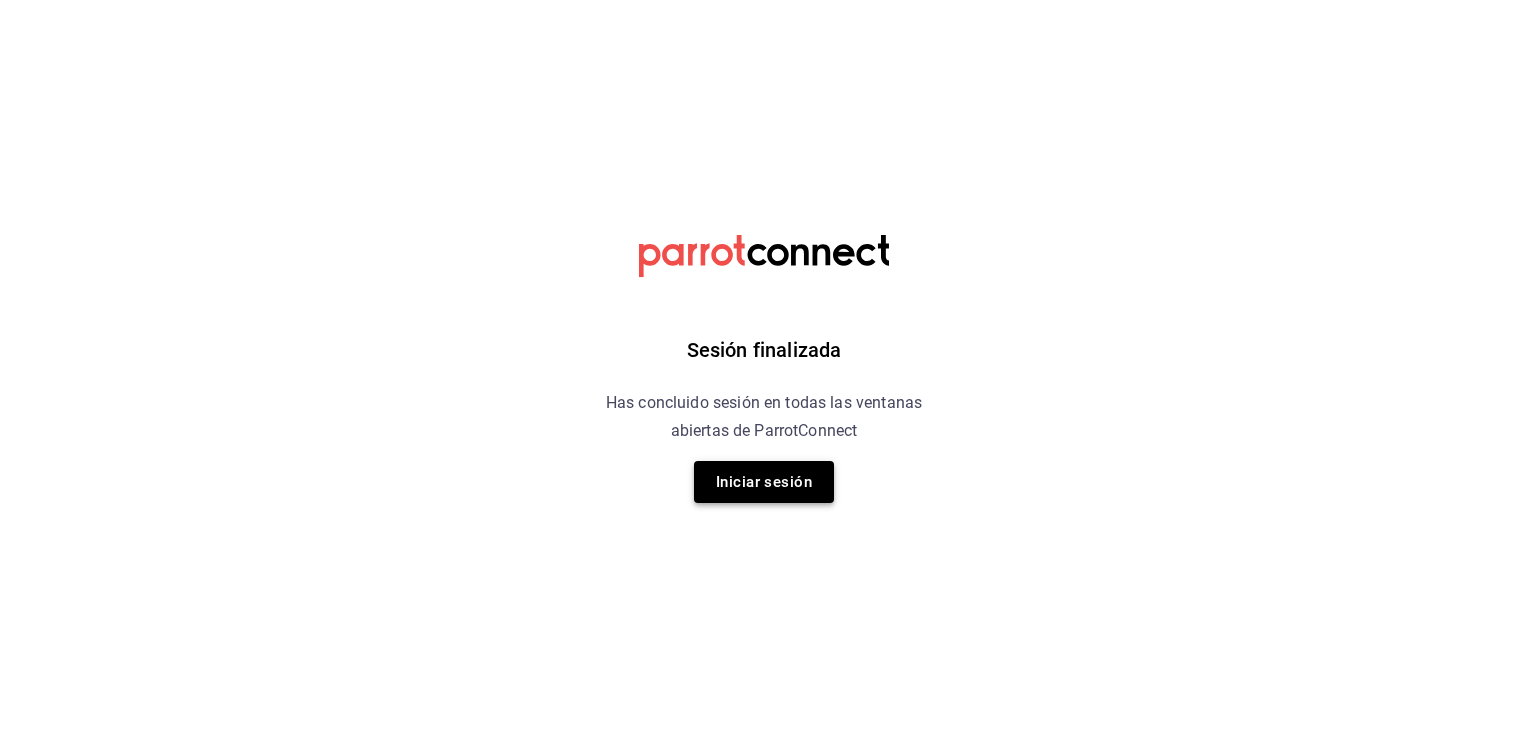 click on "Iniciar sesión" at bounding box center (764, 482) 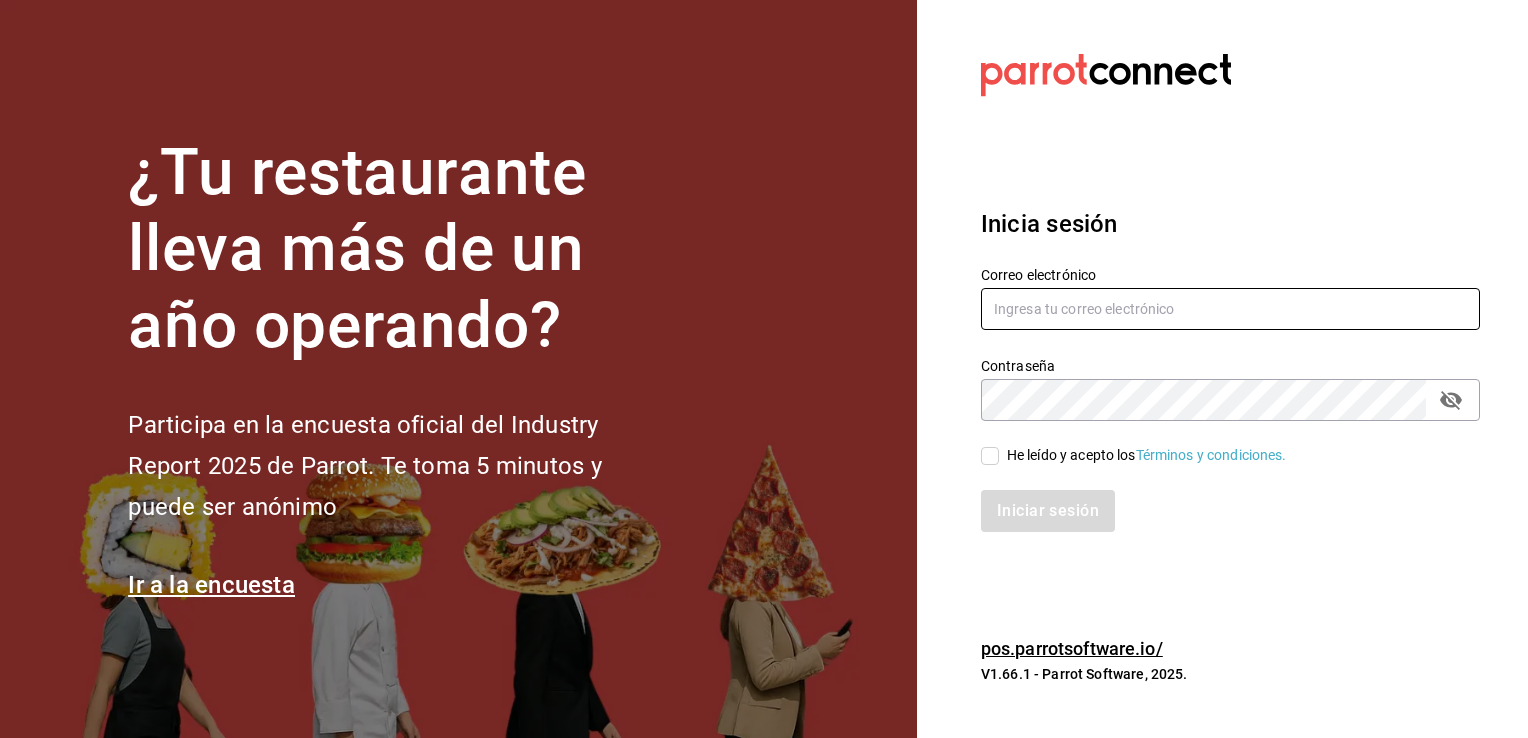 type on "[USERNAME]@[DOMAIN].com" 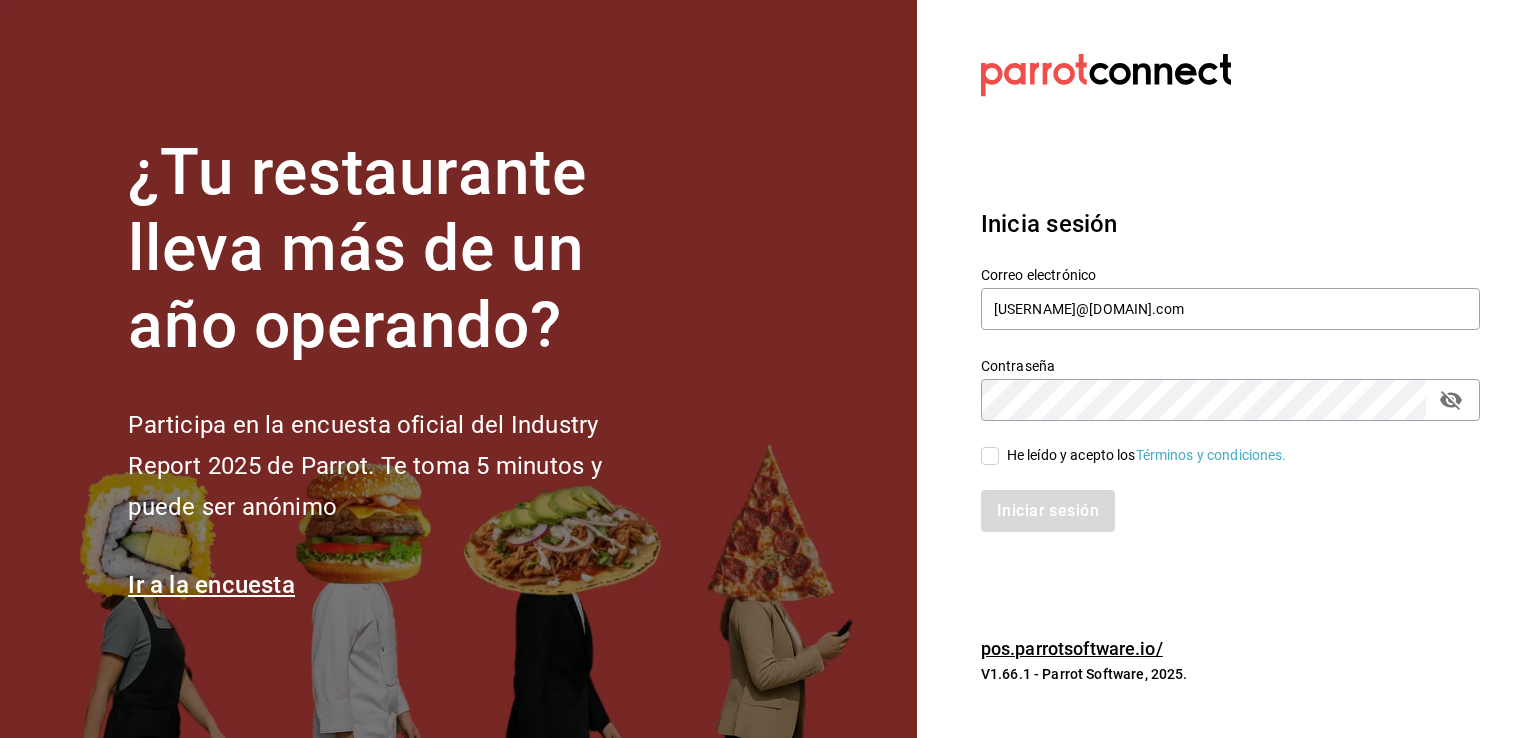 click on "He leído y acepto los  Términos y condiciones." at bounding box center [990, 456] 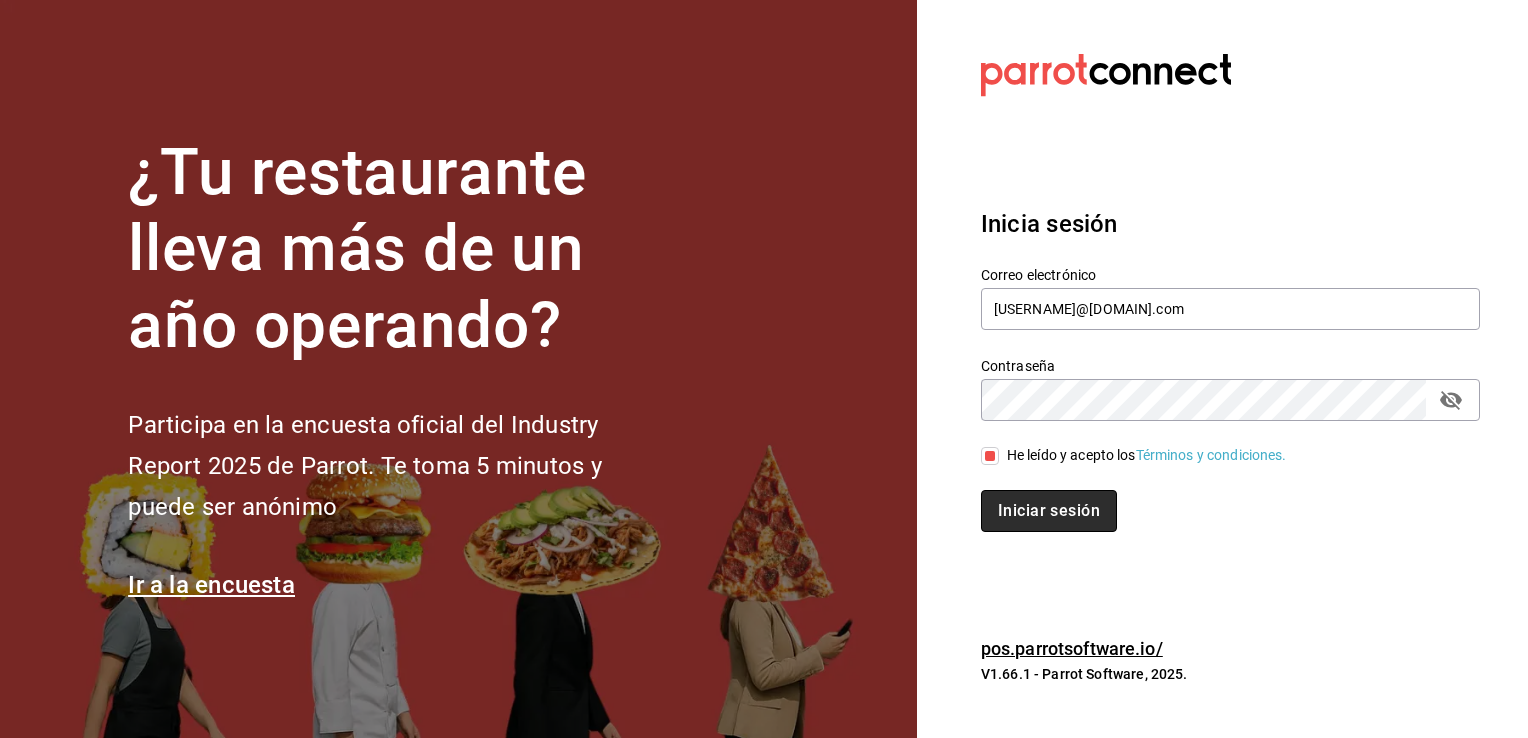 click on "Iniciar sesión" at bounding box center (1049, 511) 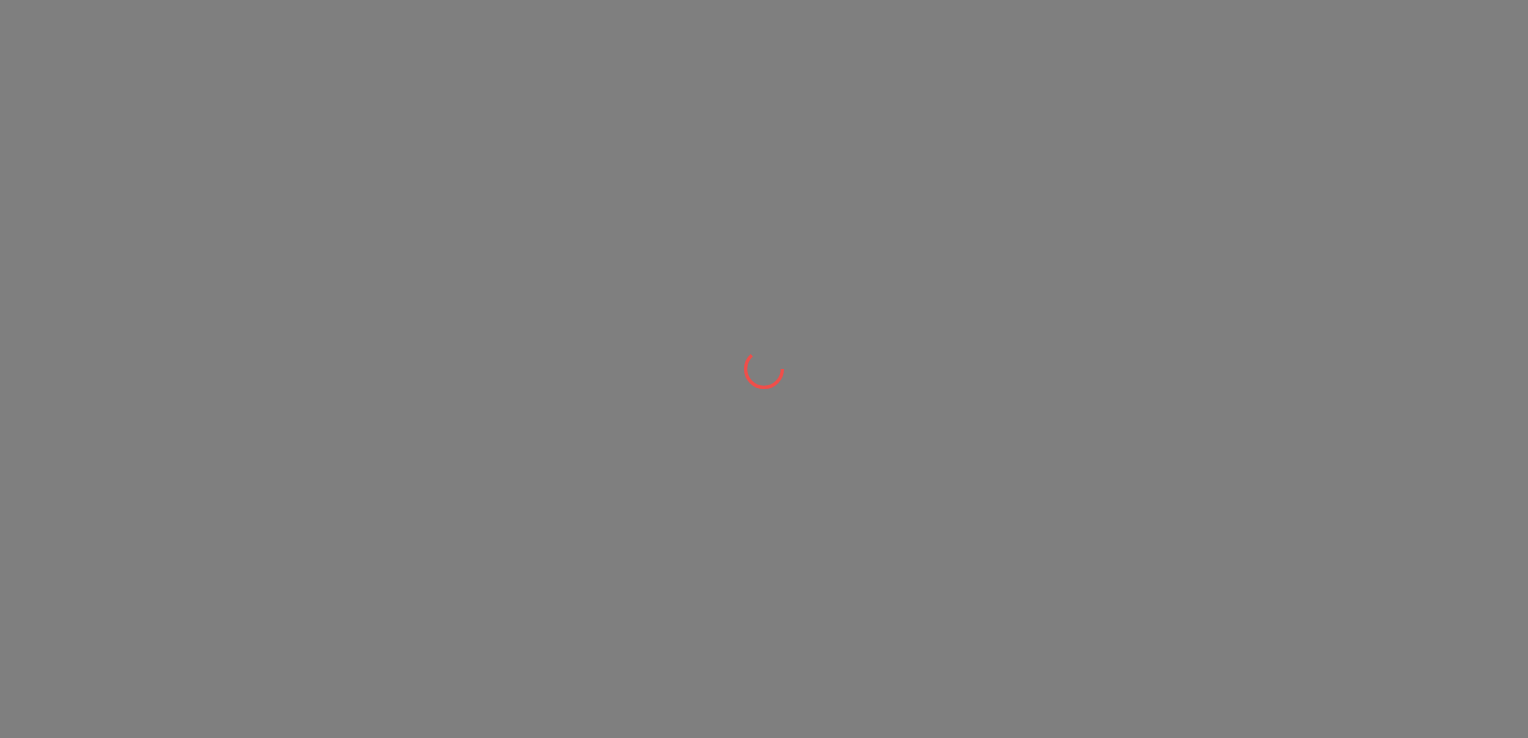 scroll, scrollTop: 0, scrollLeft: 0, axis: both 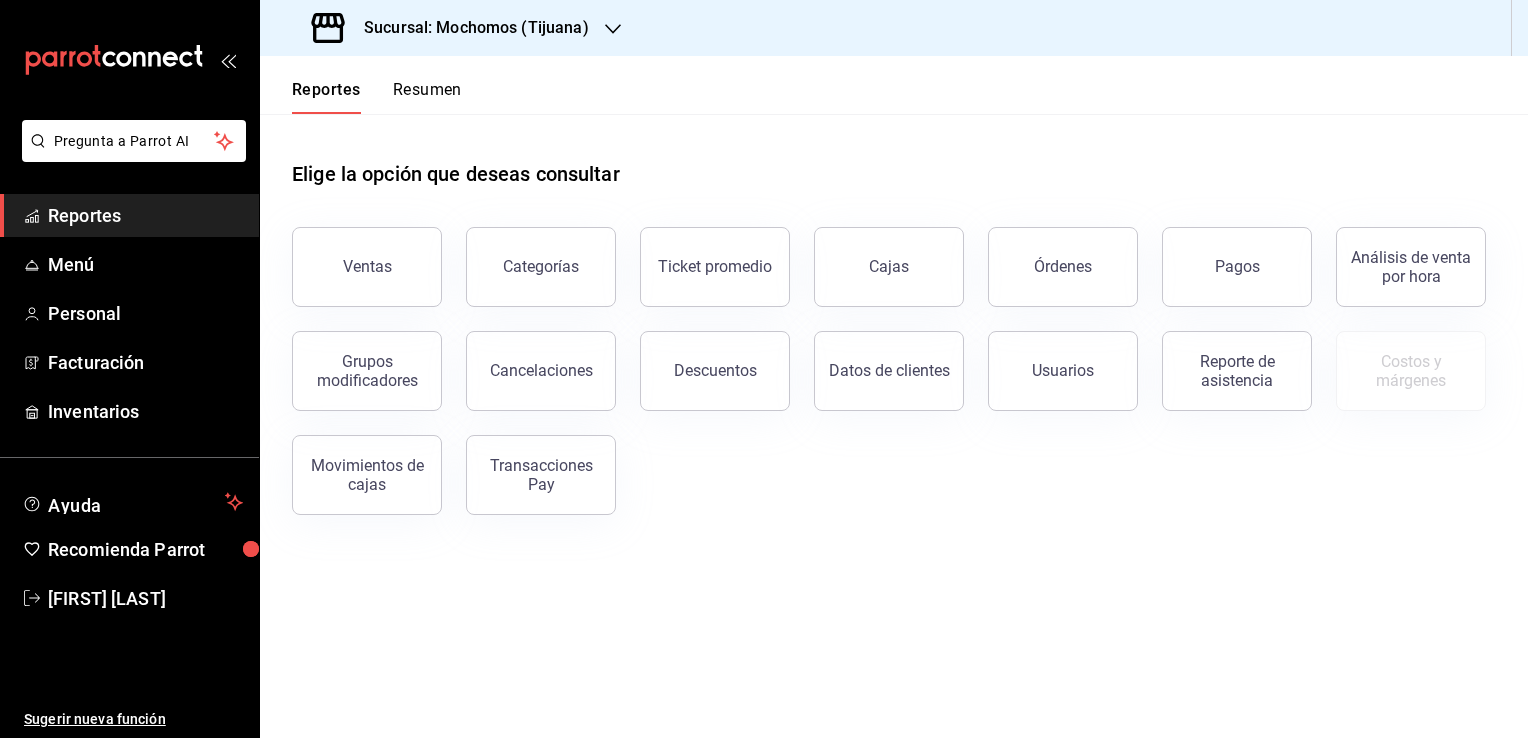 click 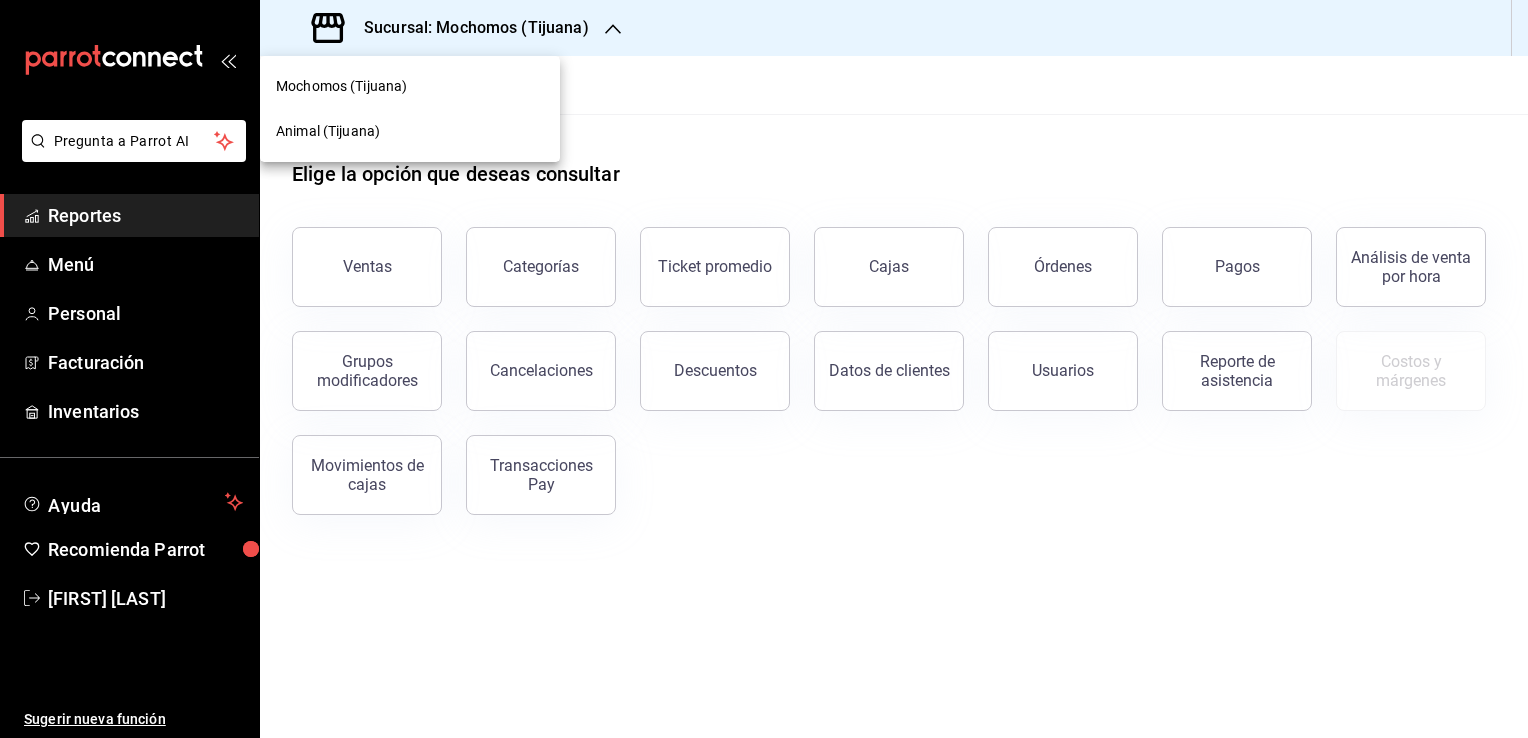 click on "Animal (Tijuana)" at bounding box center [410, 131] 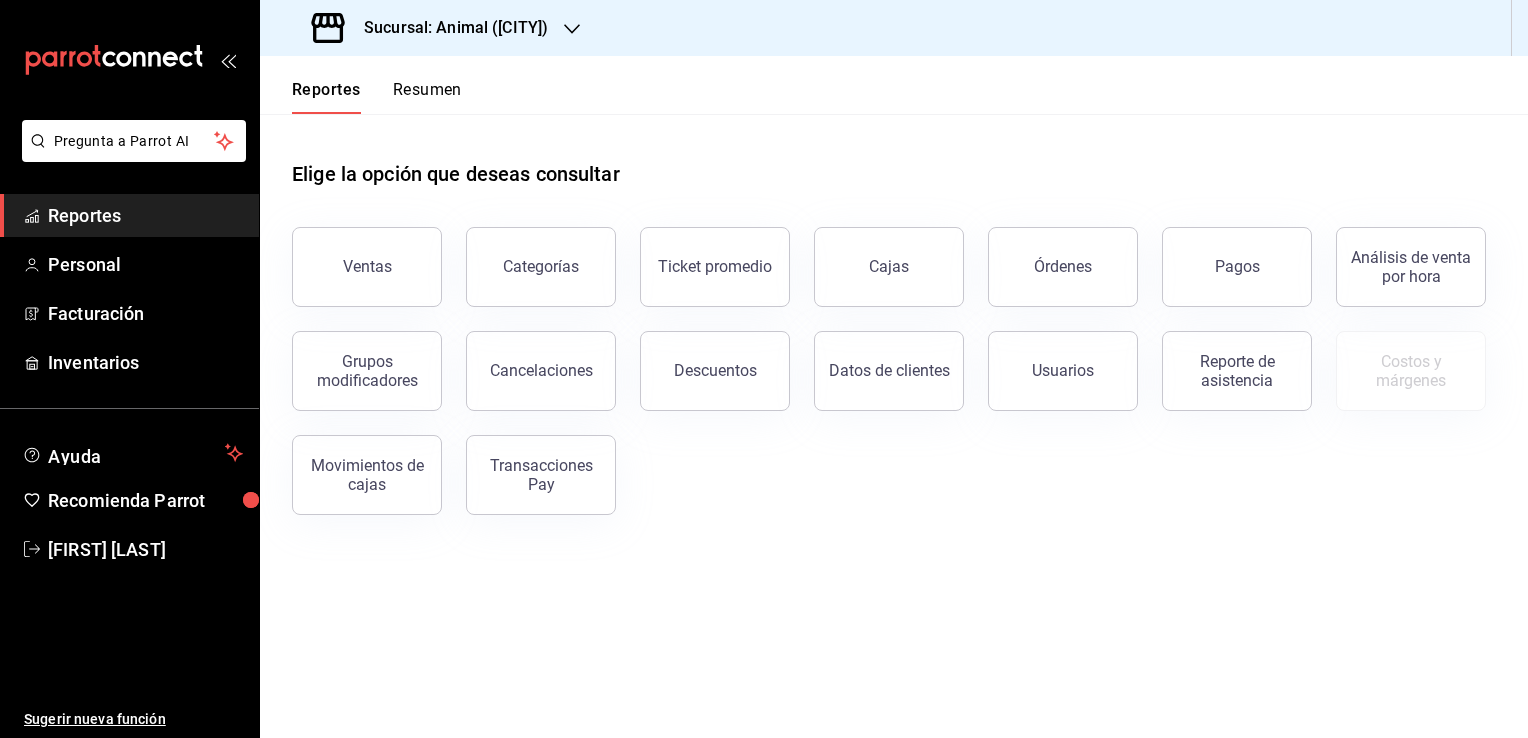 click on "Ventas" at bounding box center (367, 267) 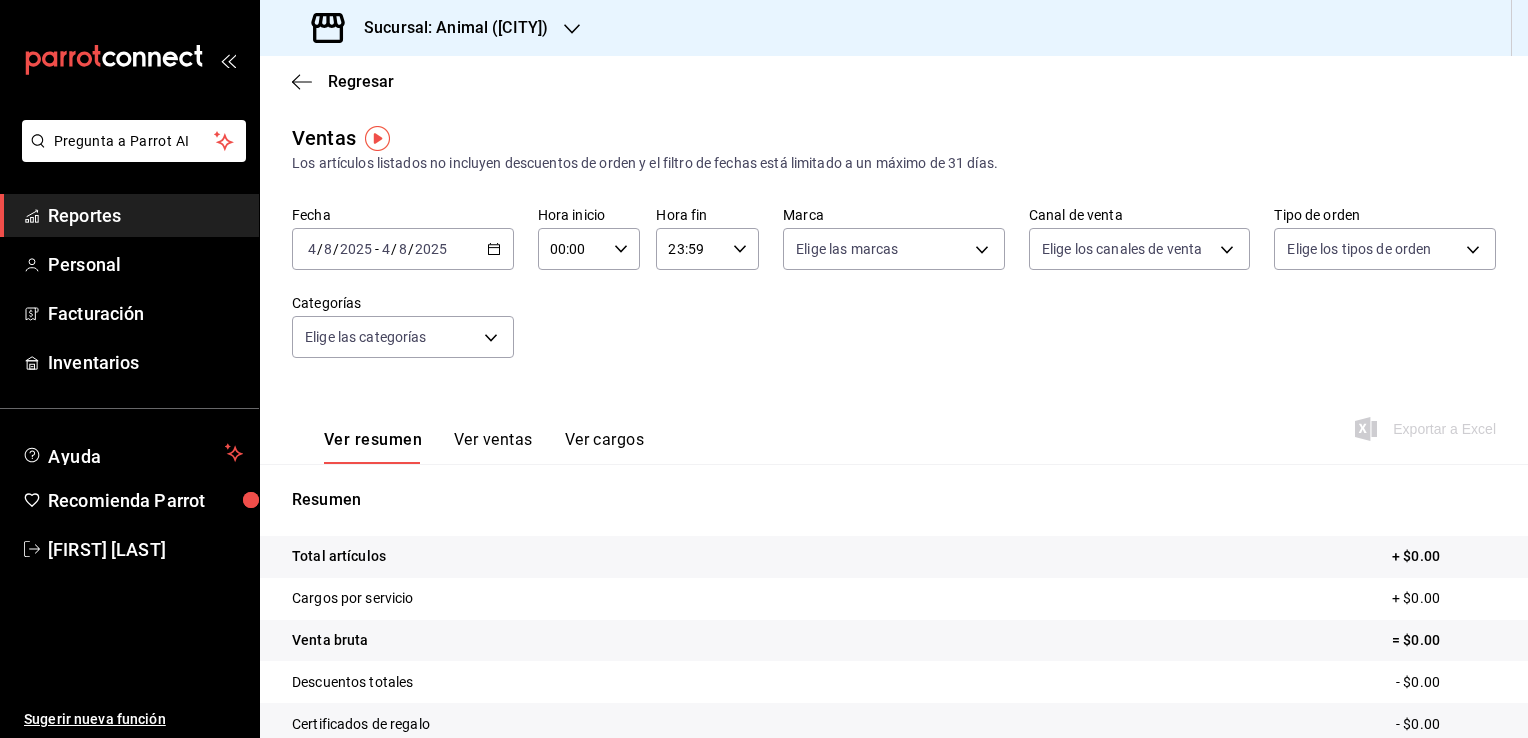 click 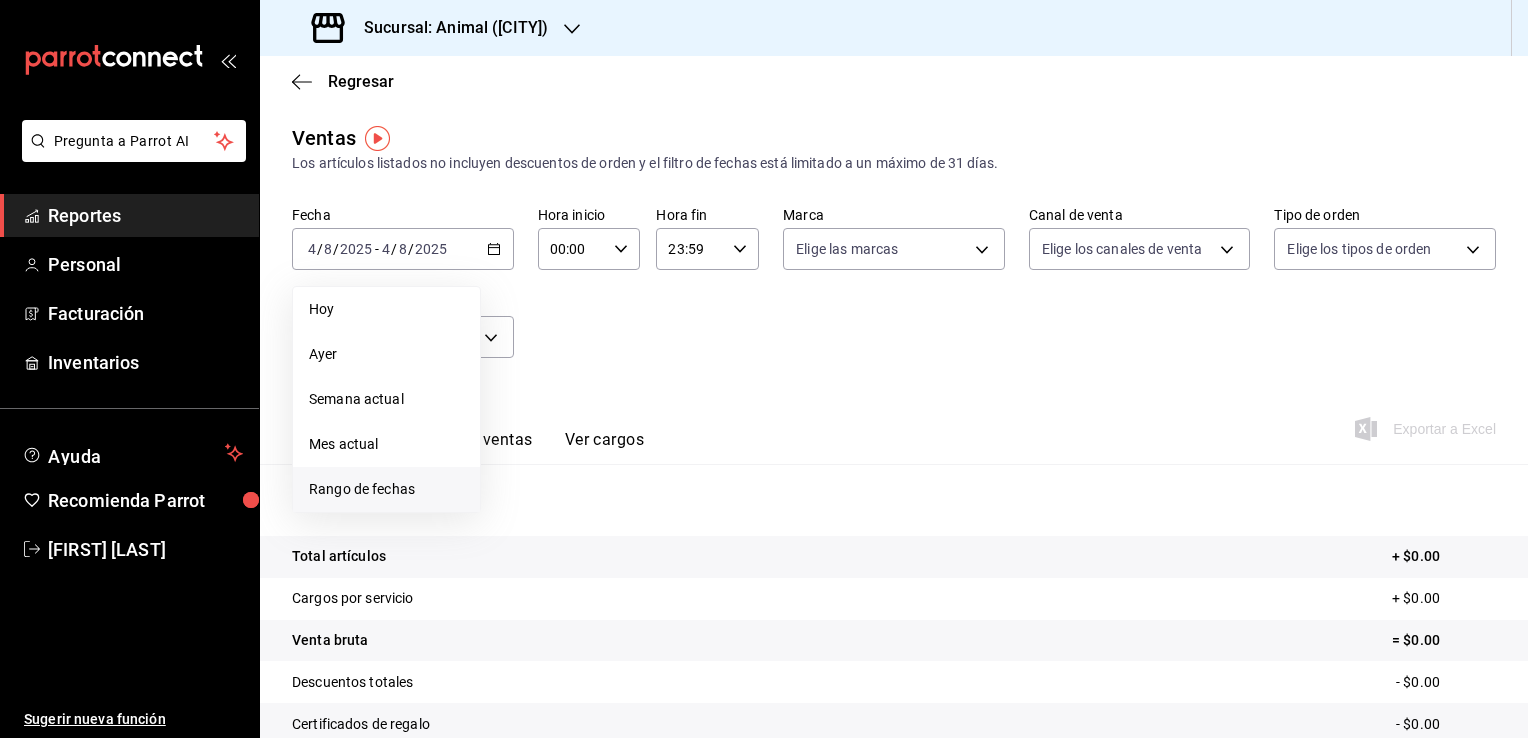 click on "Rango de fechas" at bounding box center (386, 489) 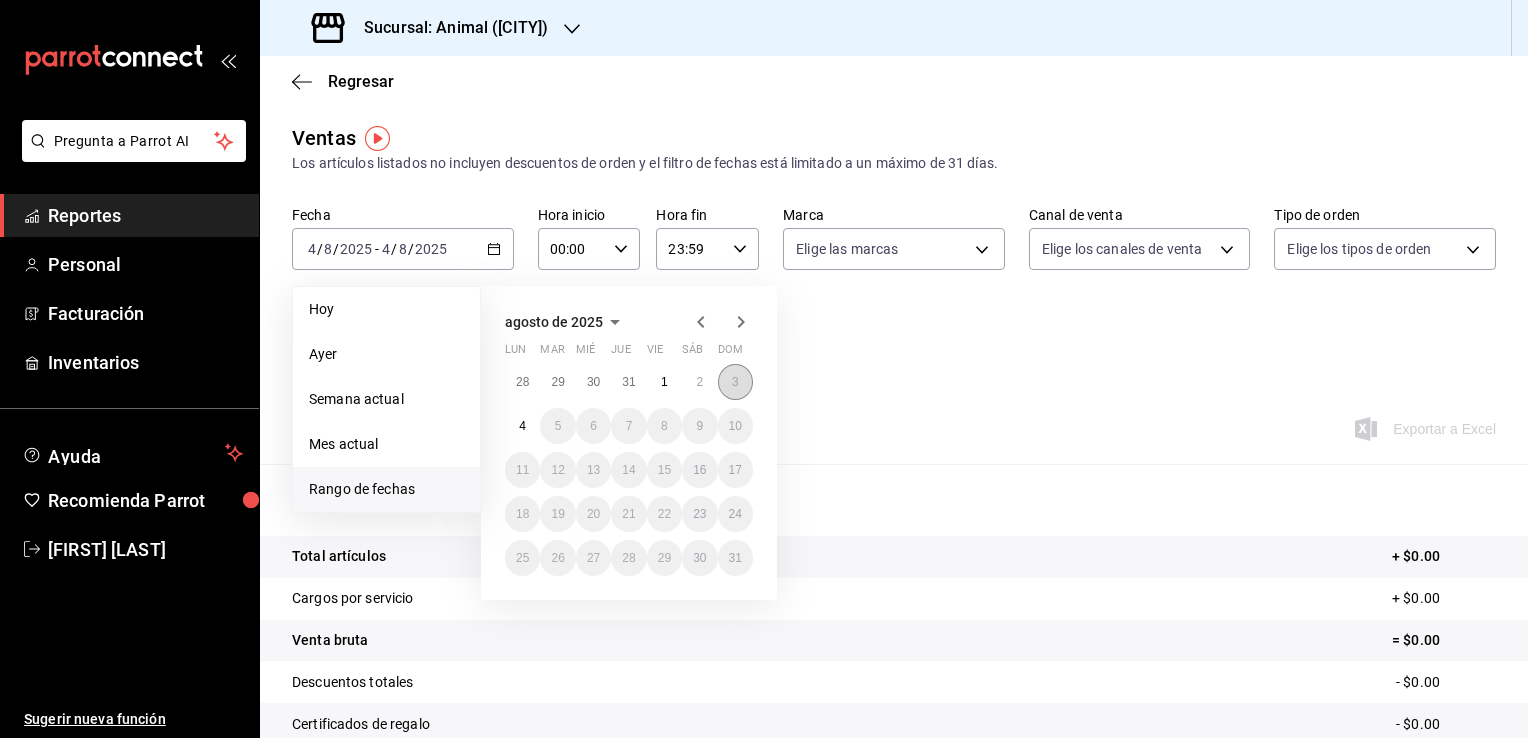 click on "3" at bounding box center (735, 382) 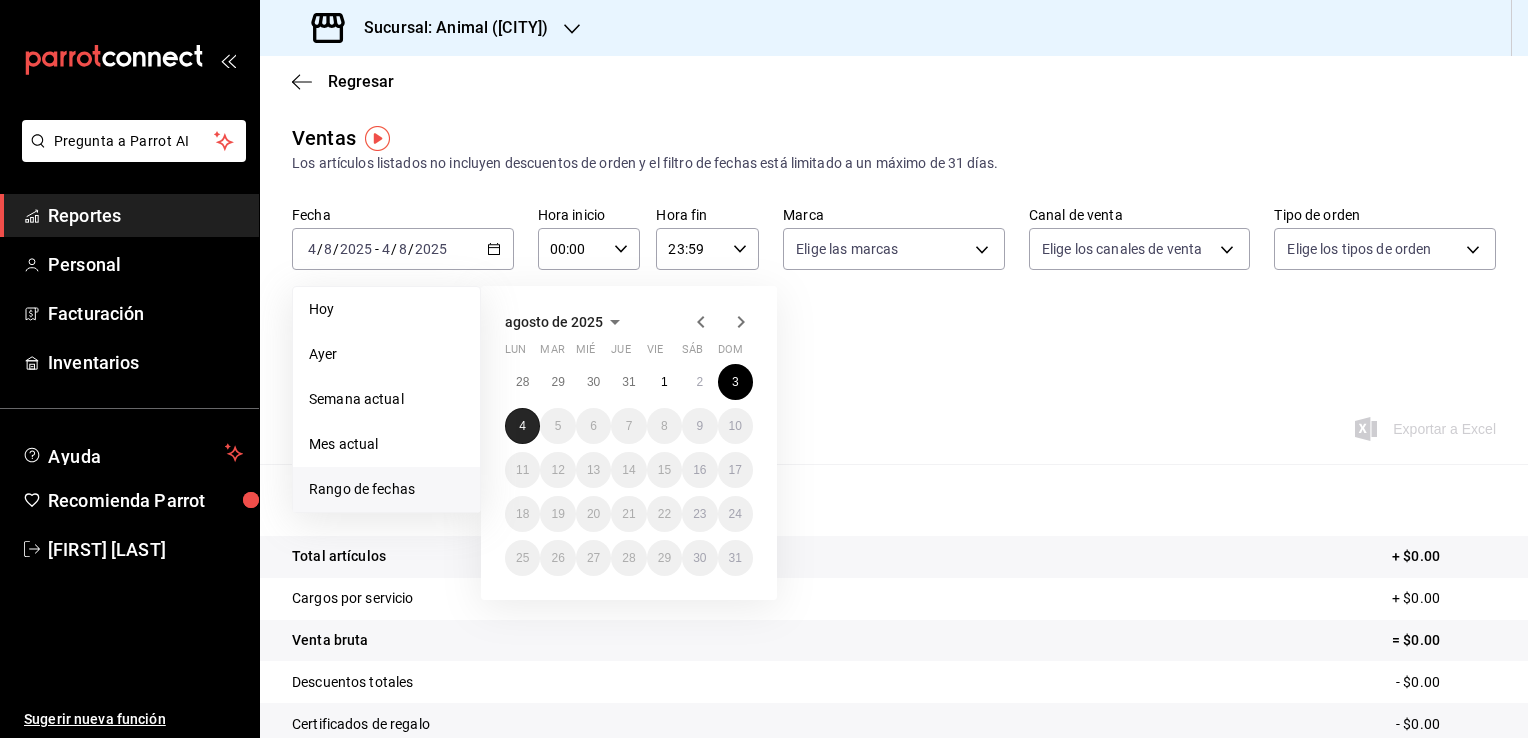click on "4" at bounding box center (522, 426) 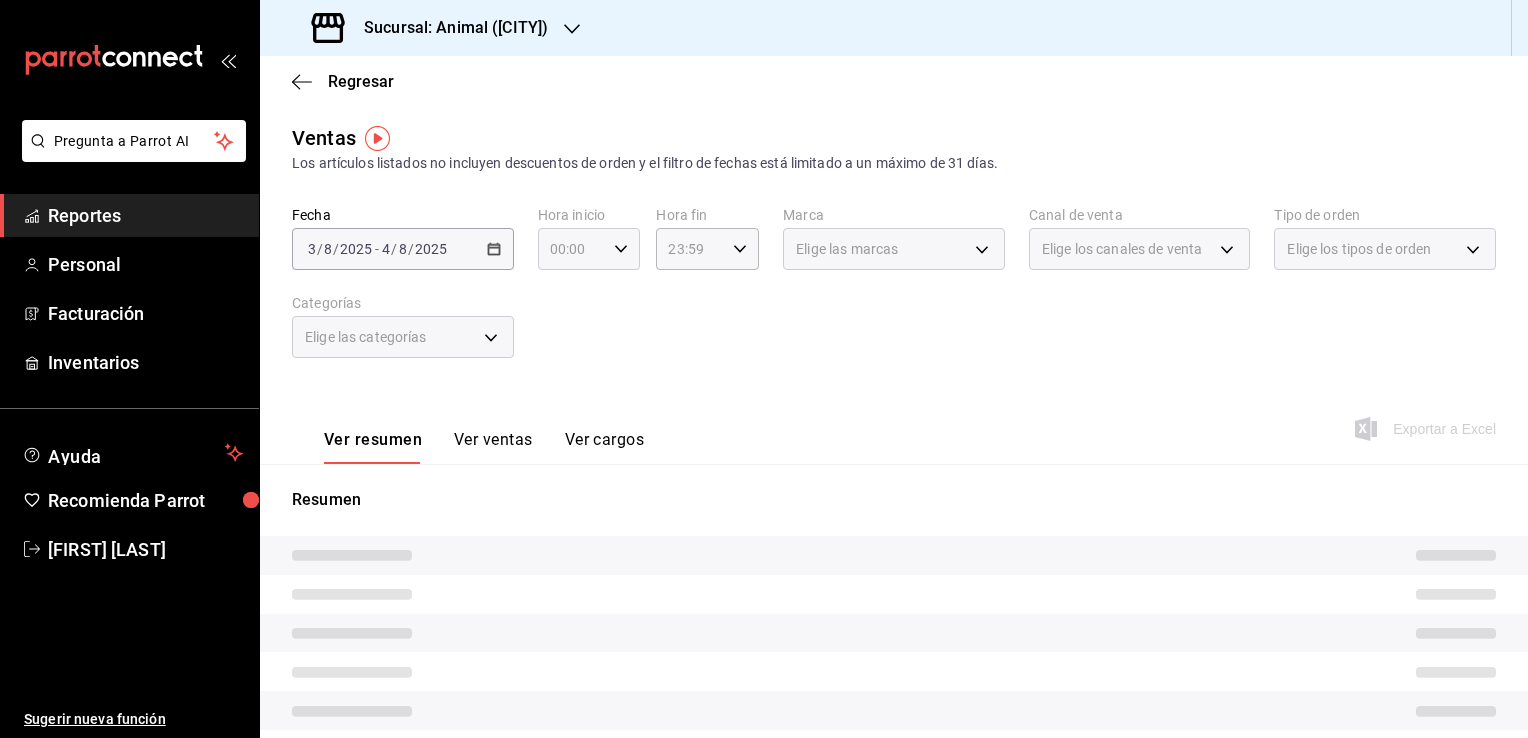 click 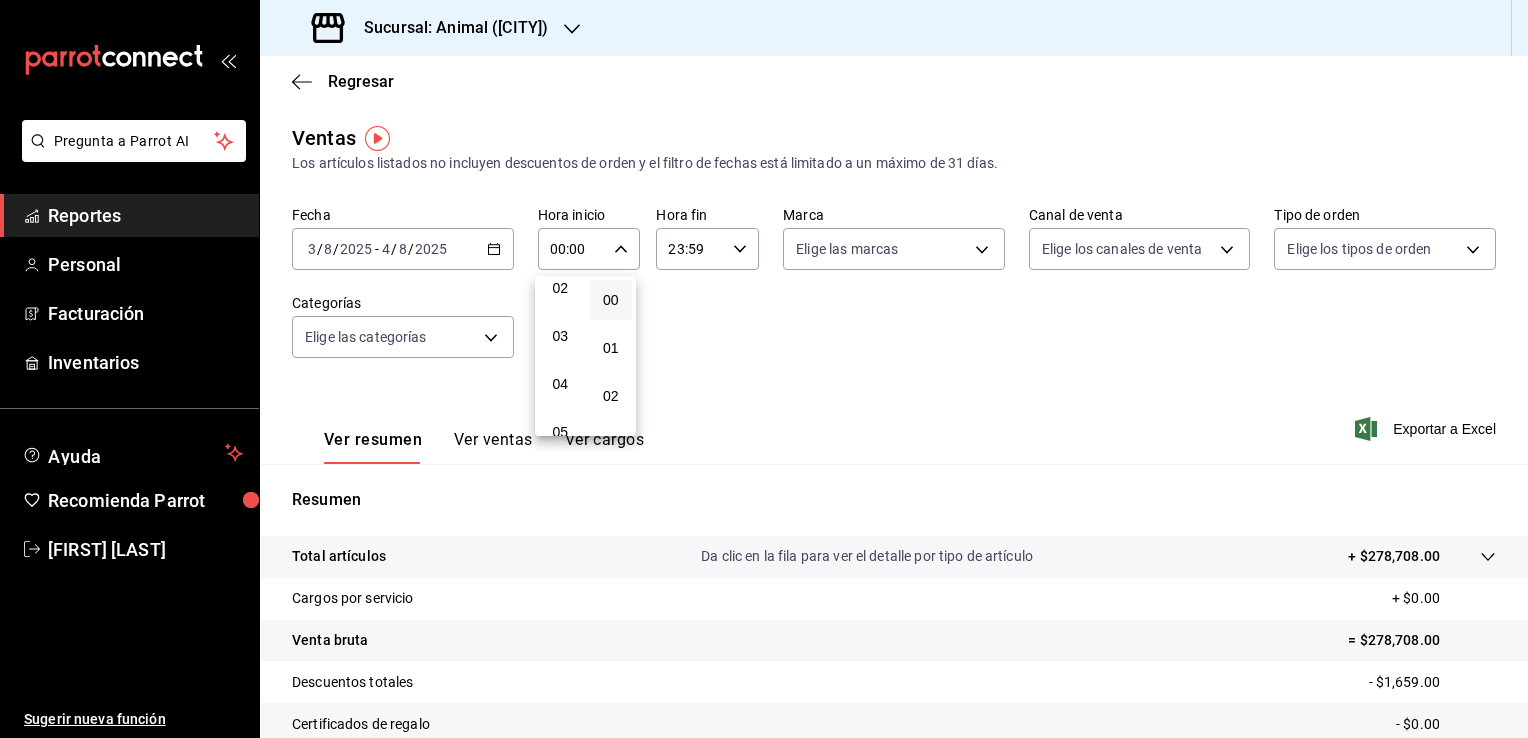 scroll, scrollTop: 114, scrollLeft: 0, axis: vertical 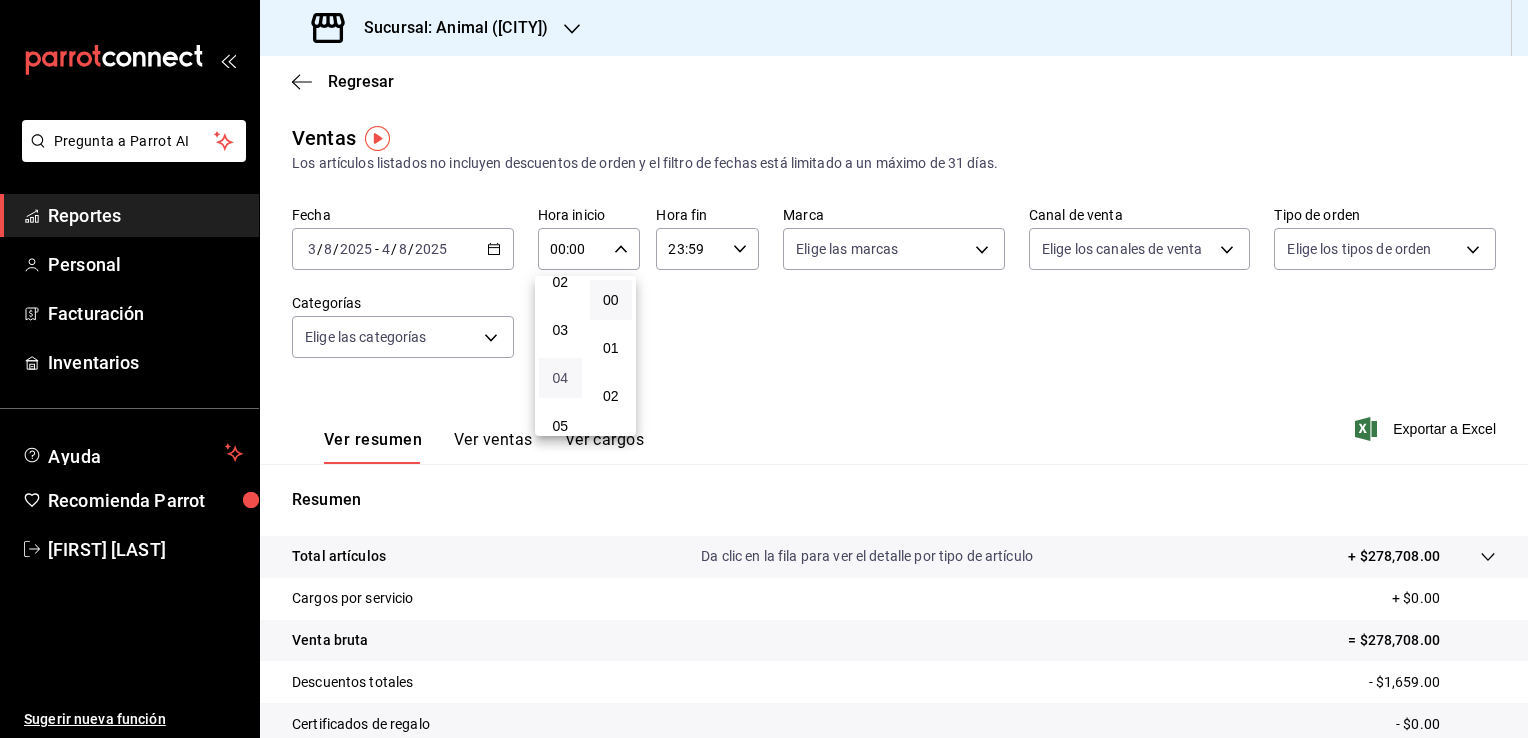 click on "04" at bounding box center (560, 378) 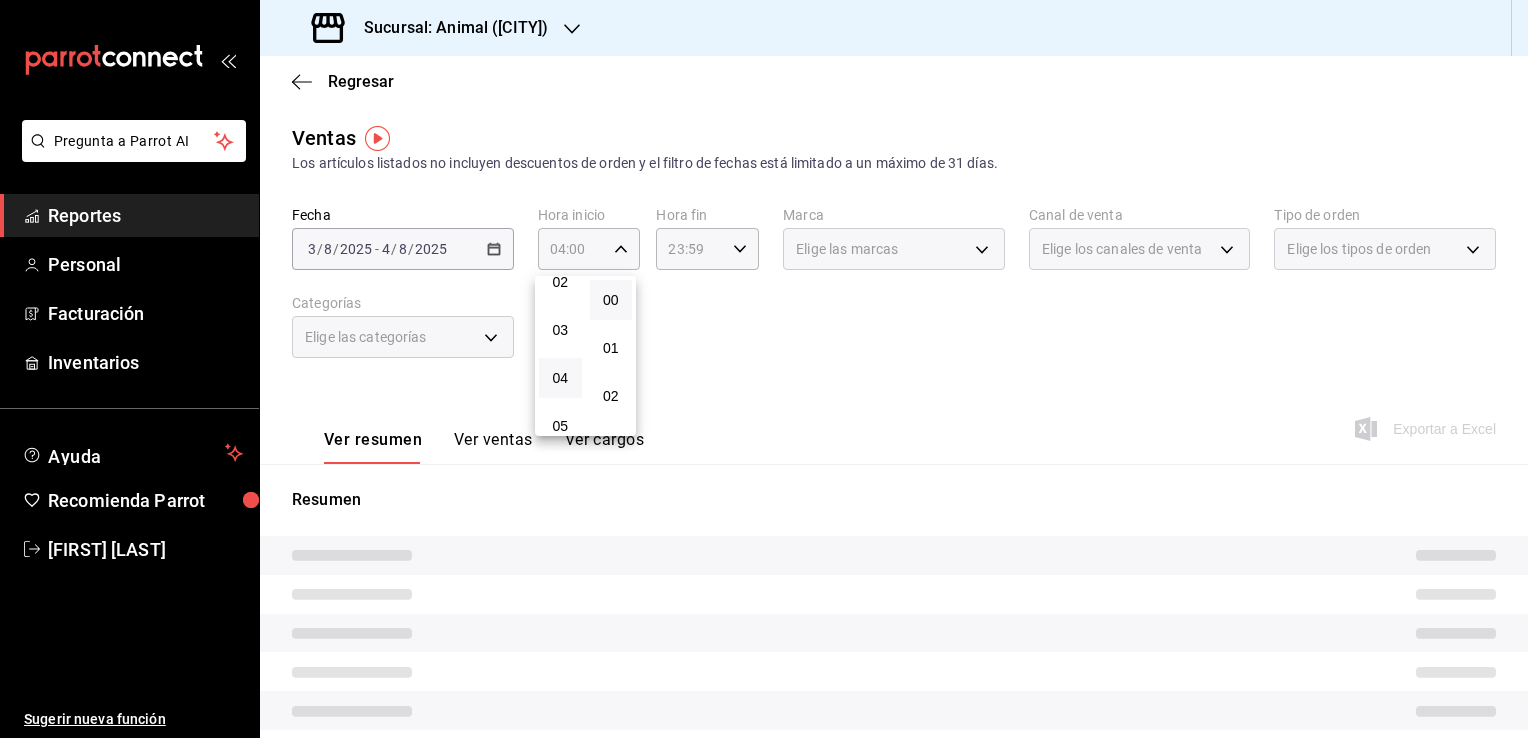 click at bounding box center (764, 369) 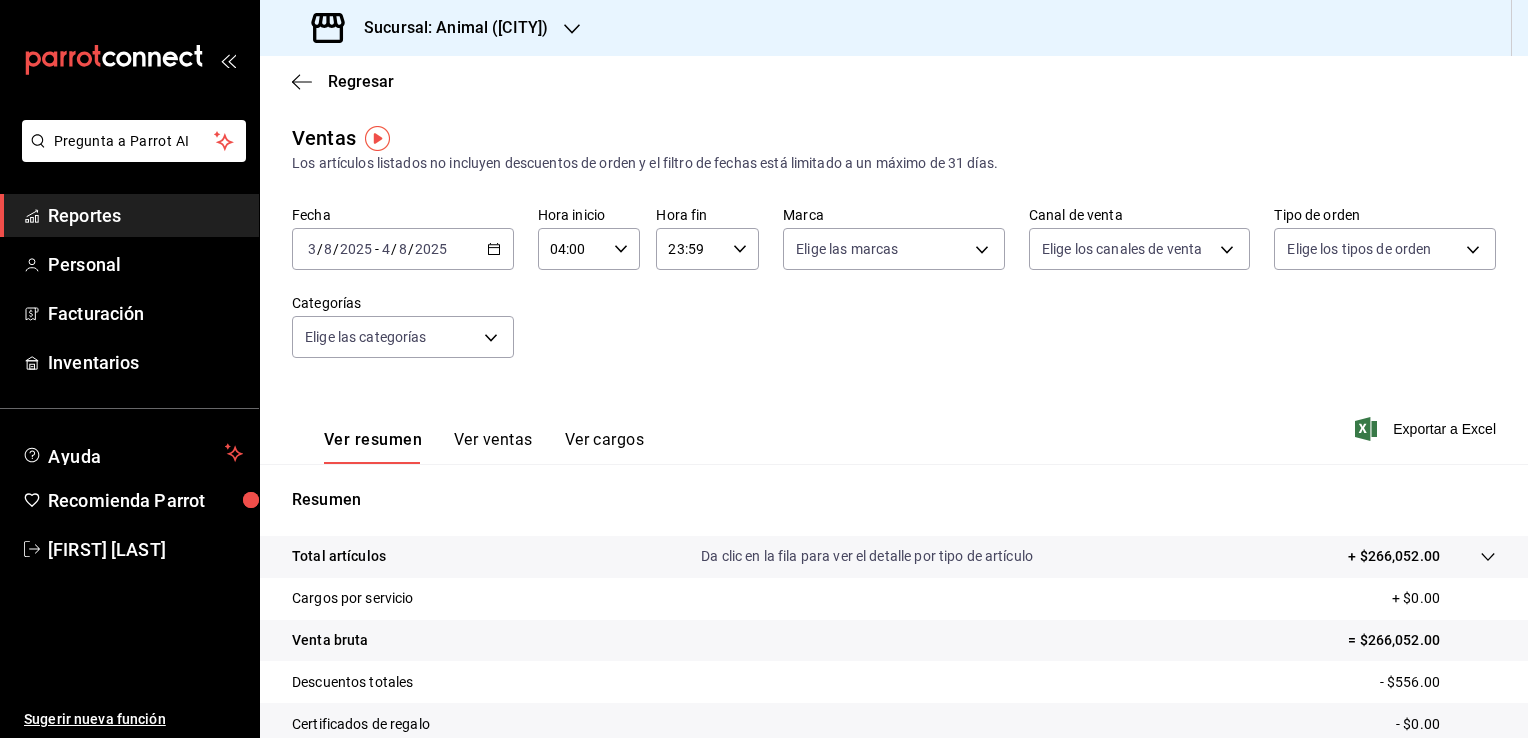 click 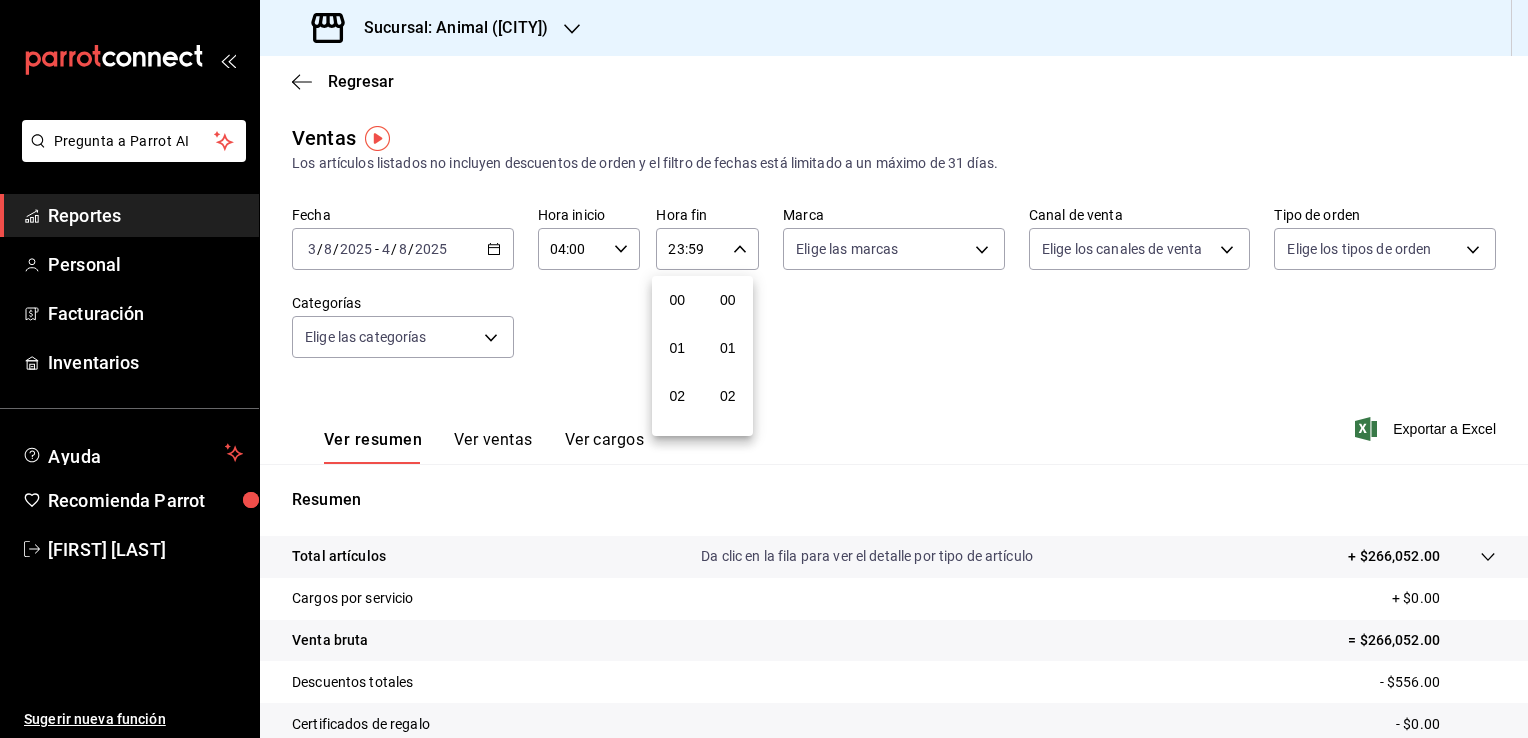 scroll, scrollTop: 1011, scrollLeft: 0, axis: vertical 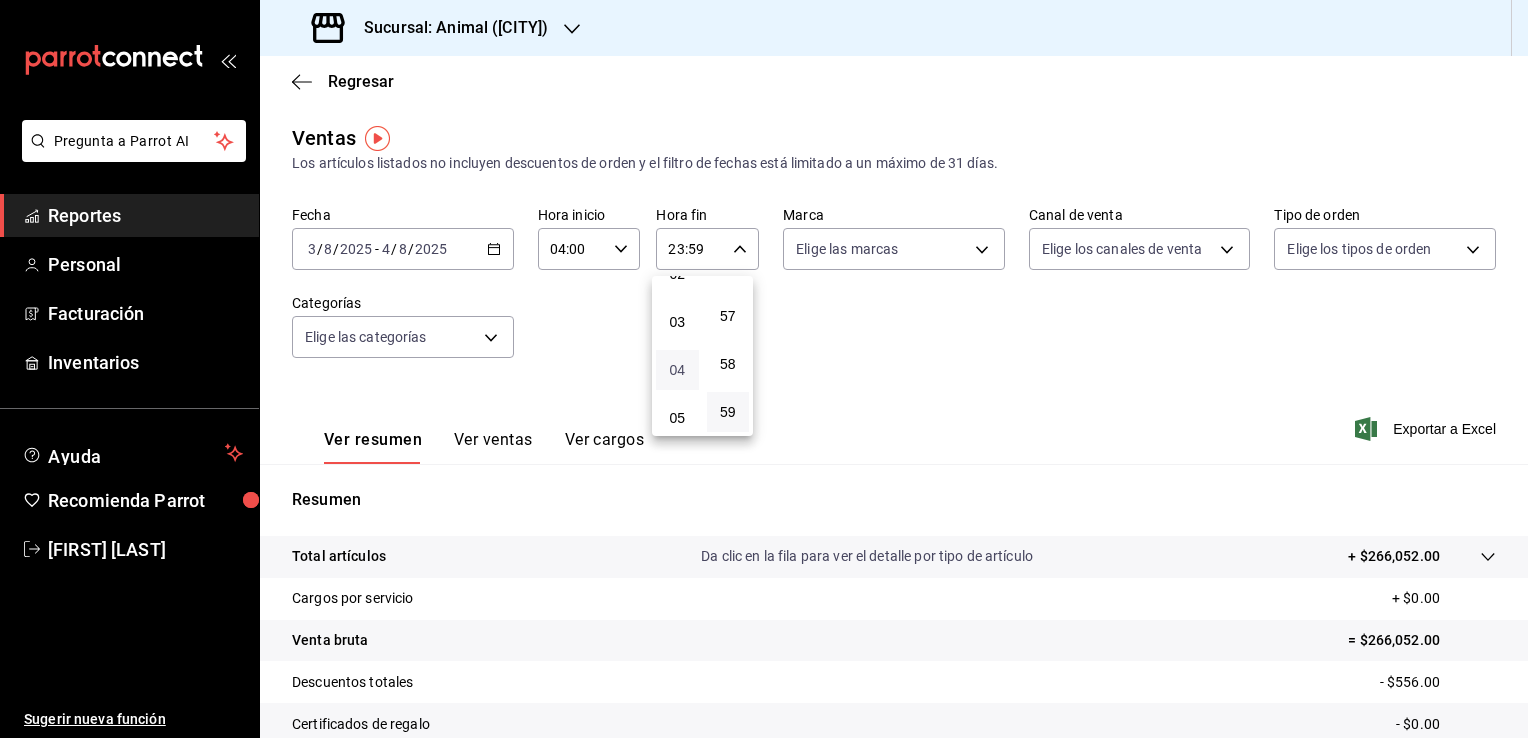 click on "04" at bounding box center (677, 370) 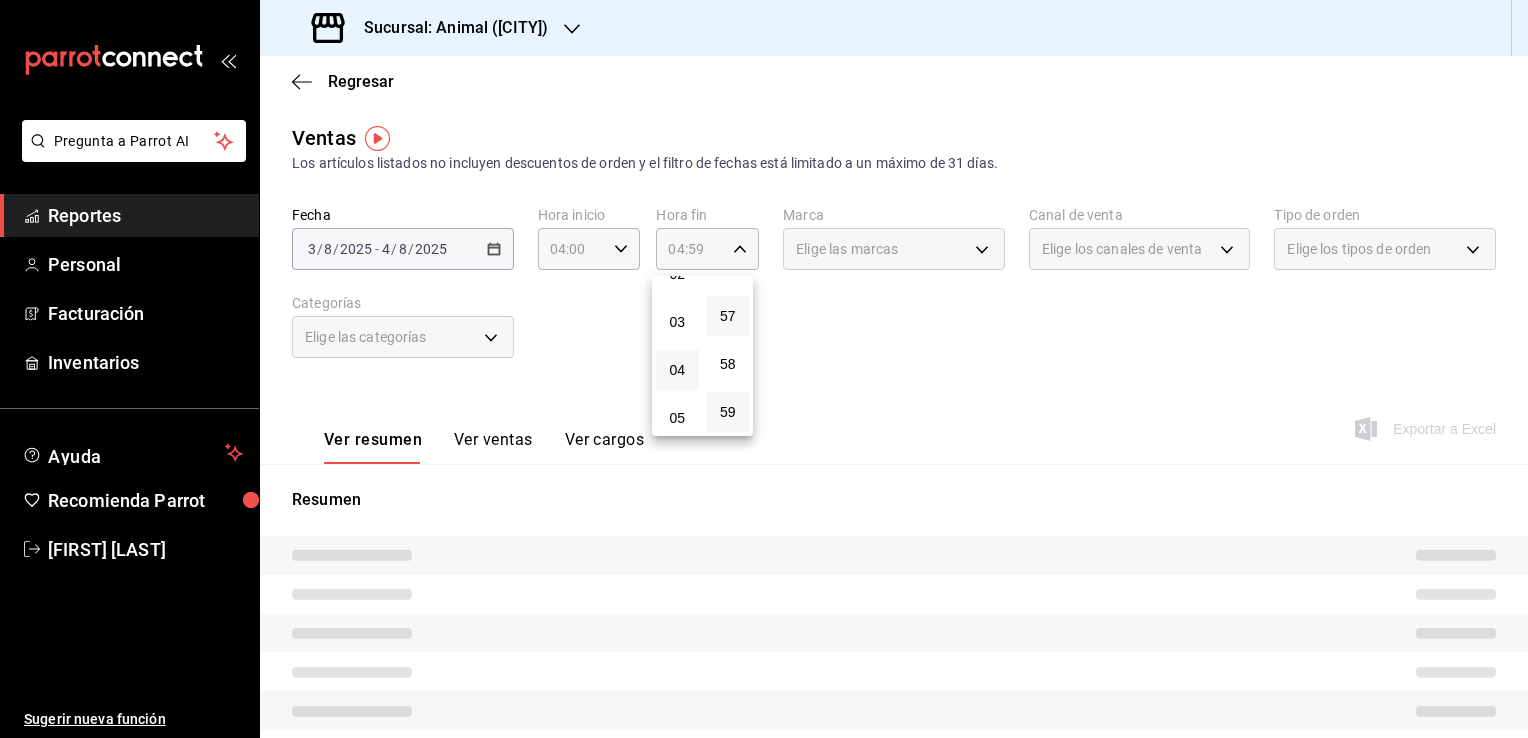 click on "57" at bounding box center [728, 316] 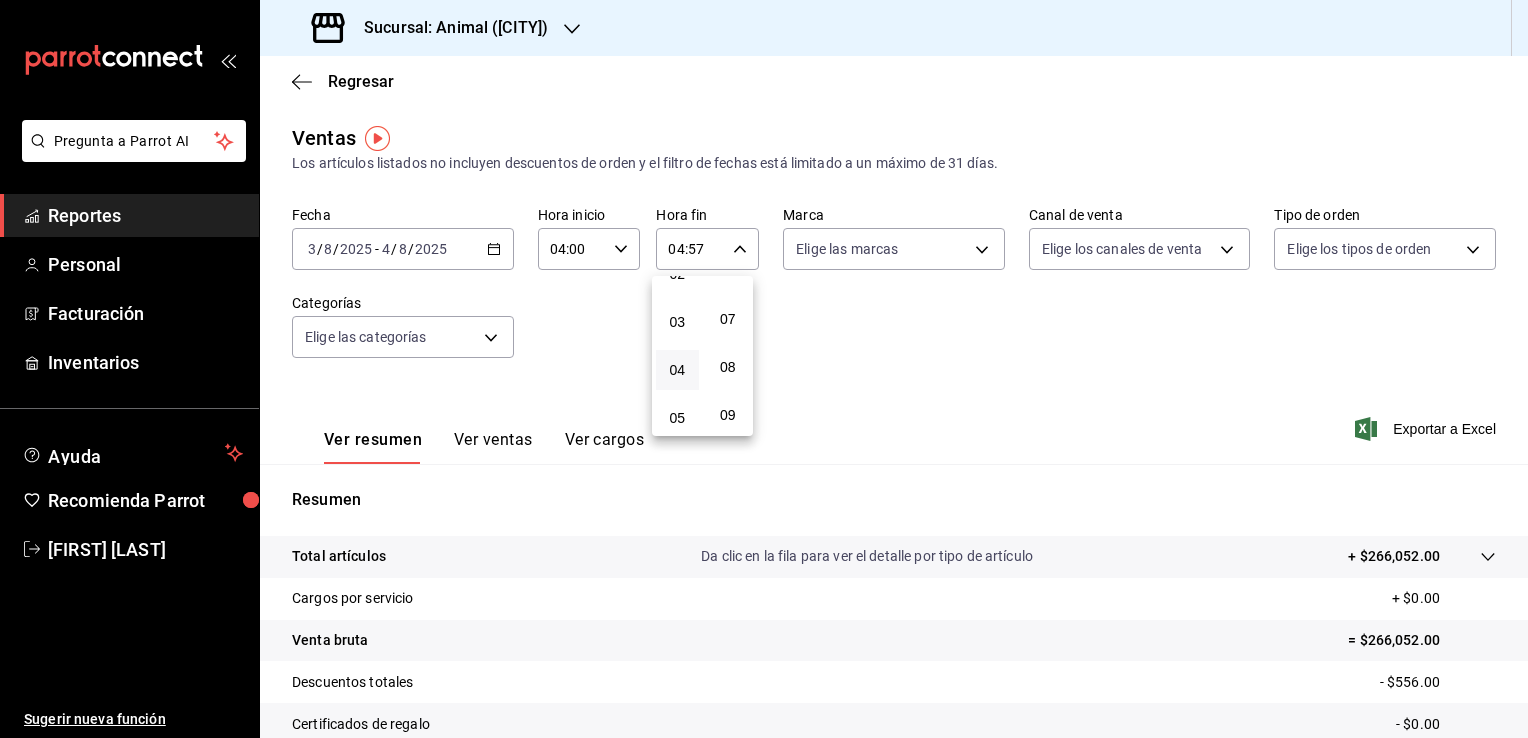 scroll, scrollTop: 0, scrollLeft: 0, axis: both 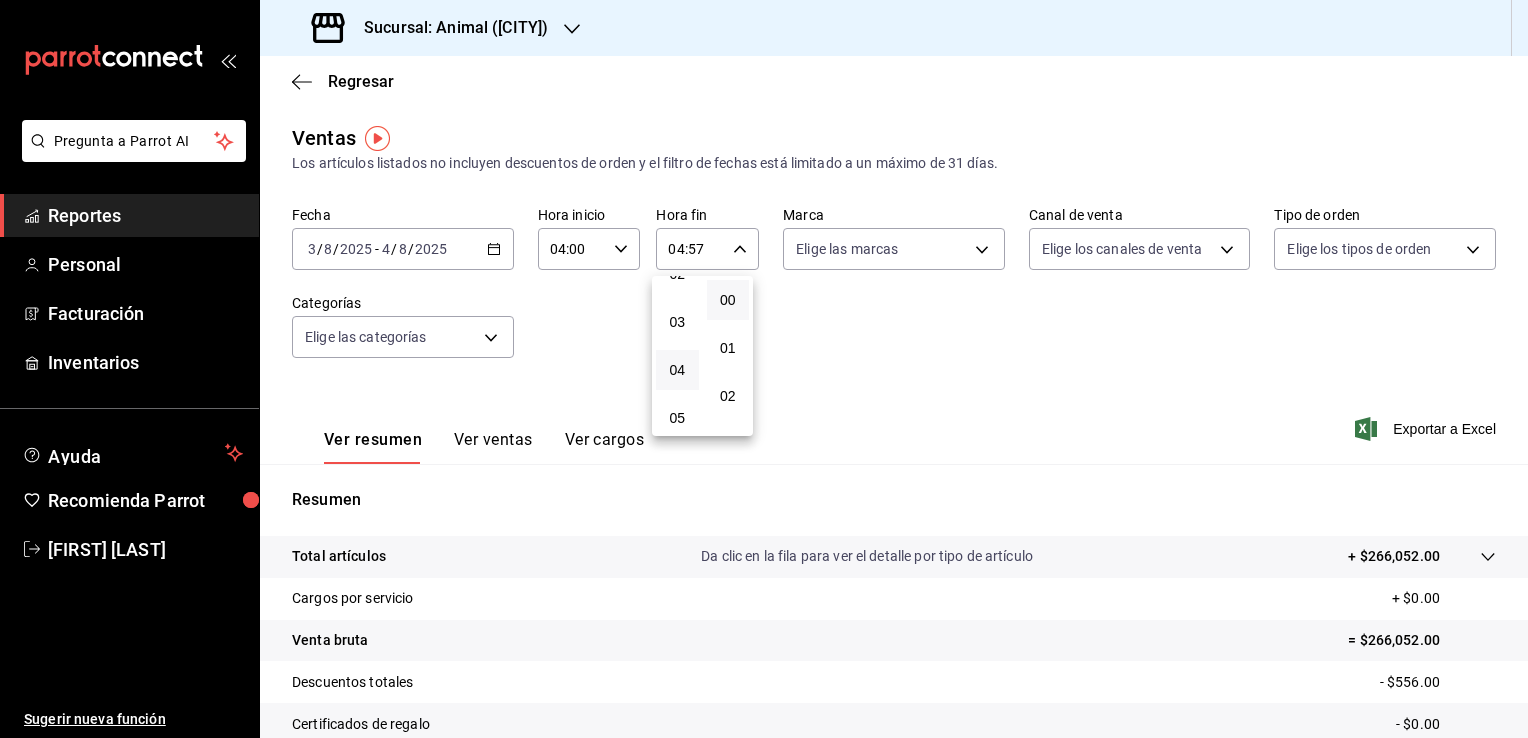 click on "00" at bounding box center (728, 300) 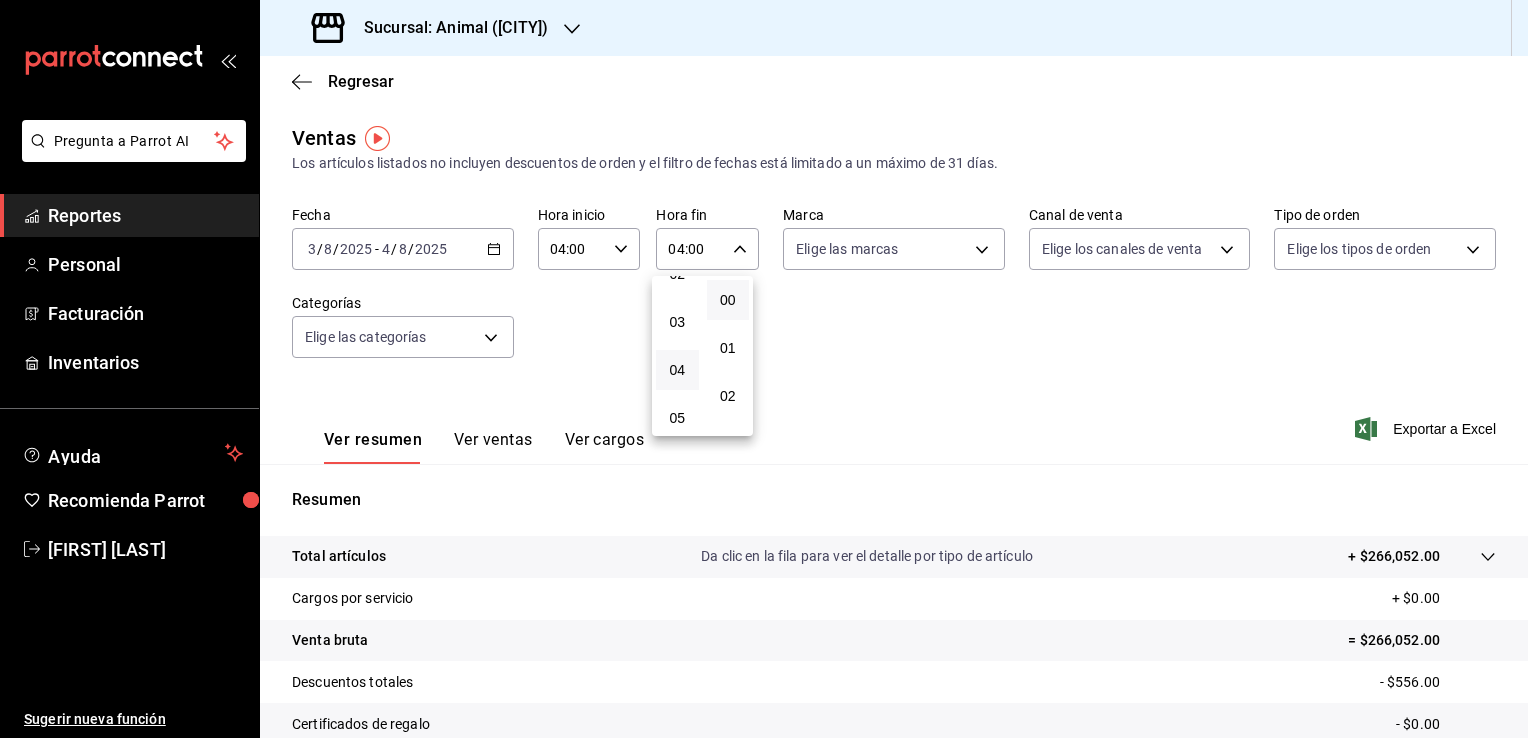 click at bounding box center (764, 369) 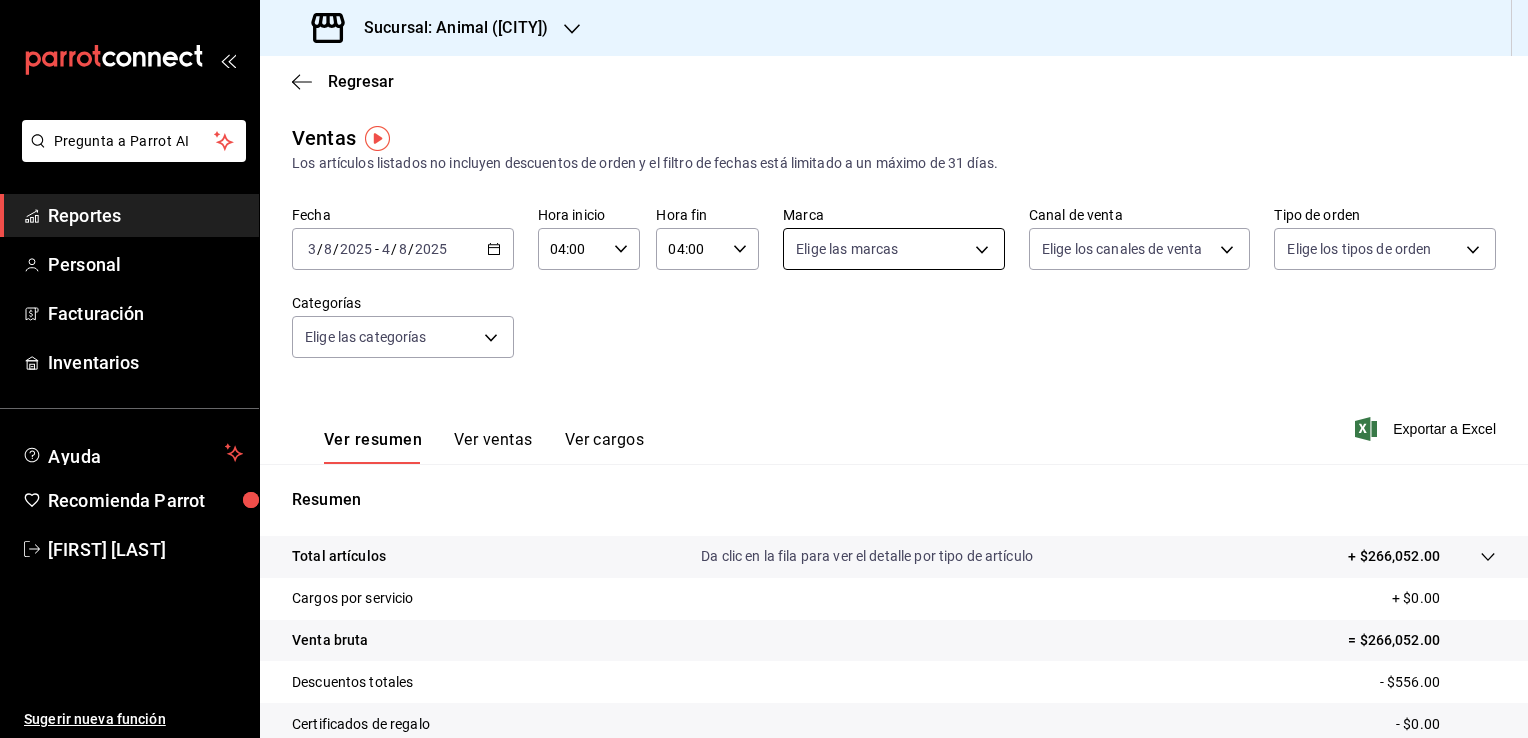 click on "Pregunta a Parrot AI Reportes   Personal   Facturación   Inventarios   Ayuda Recomienda Parrot   [FIRST] [LAST]   Sugerir nueva función   Sucursal: Animal ([CITY]) Regresar Ventas Los artículos listados no incluyen descuentos de orden y el filtro de fechas está limitado a un máximo de 31 días. Fecha [DATE] [DATE] - [DATE] [DATE] Hora inicio [TIME] Hora inicio Hora fin [TIME] Hora fin Marca Elige las marcas Canal de venta Elige los canales de venta Tipo de orden Elige los tipos de orden Categorías Elige las categorías Ver resumen Ver ventas Ver cargos Exportar a Excel Resumen Total artículos Da clic en la fila para ver el detalle por tipo de artículo + $266,052.00 Cargos por servicio + $0.00 Venta bruta = $266,052.00 Descuentos totales - $556.00 Certificados de regalo - $0.00 Venta total = $265,496.00 Impuestos - $19,666.37 Venta neta = $245,829.63 GANA 1 MES GRATIS EN TU SUSCRIPCIÓN AQUÍ Ver video tutorial Ir a video Pregunta a Parrot AI Reportes   Personal   Facturación" at bounding box center (764, 369) 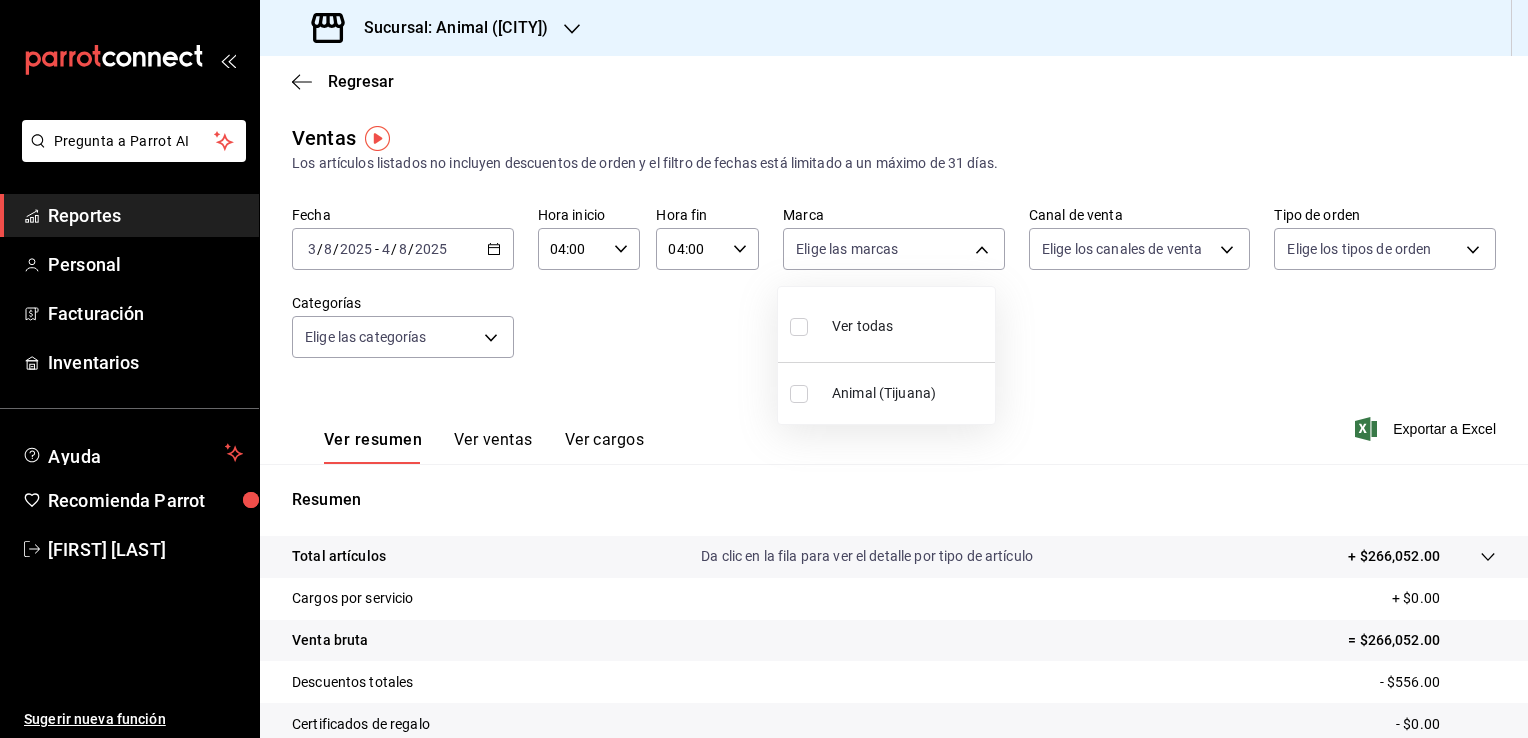 click on "Animal (Tijuana)" at bounding box center (909, 393) 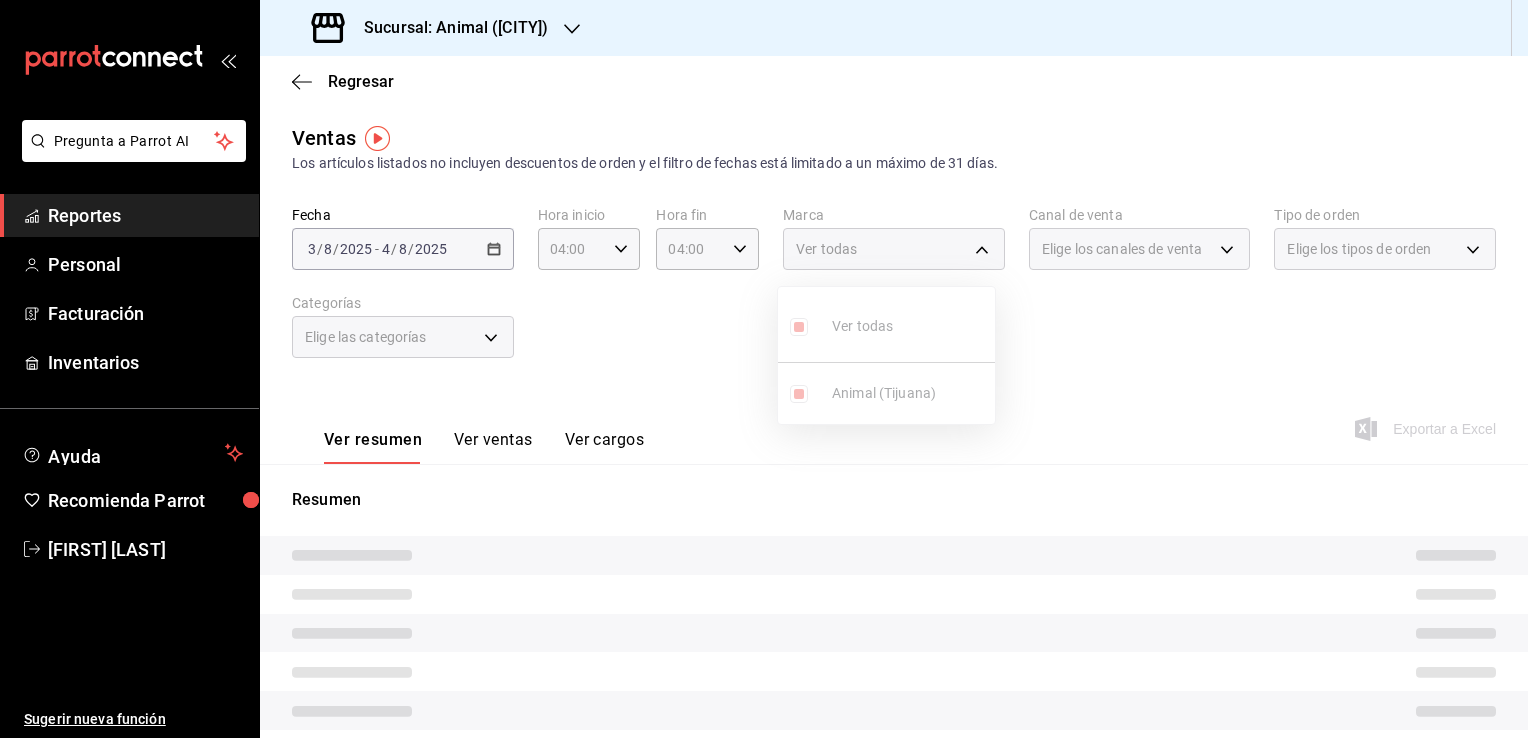 click at bounding box center (764, 369) 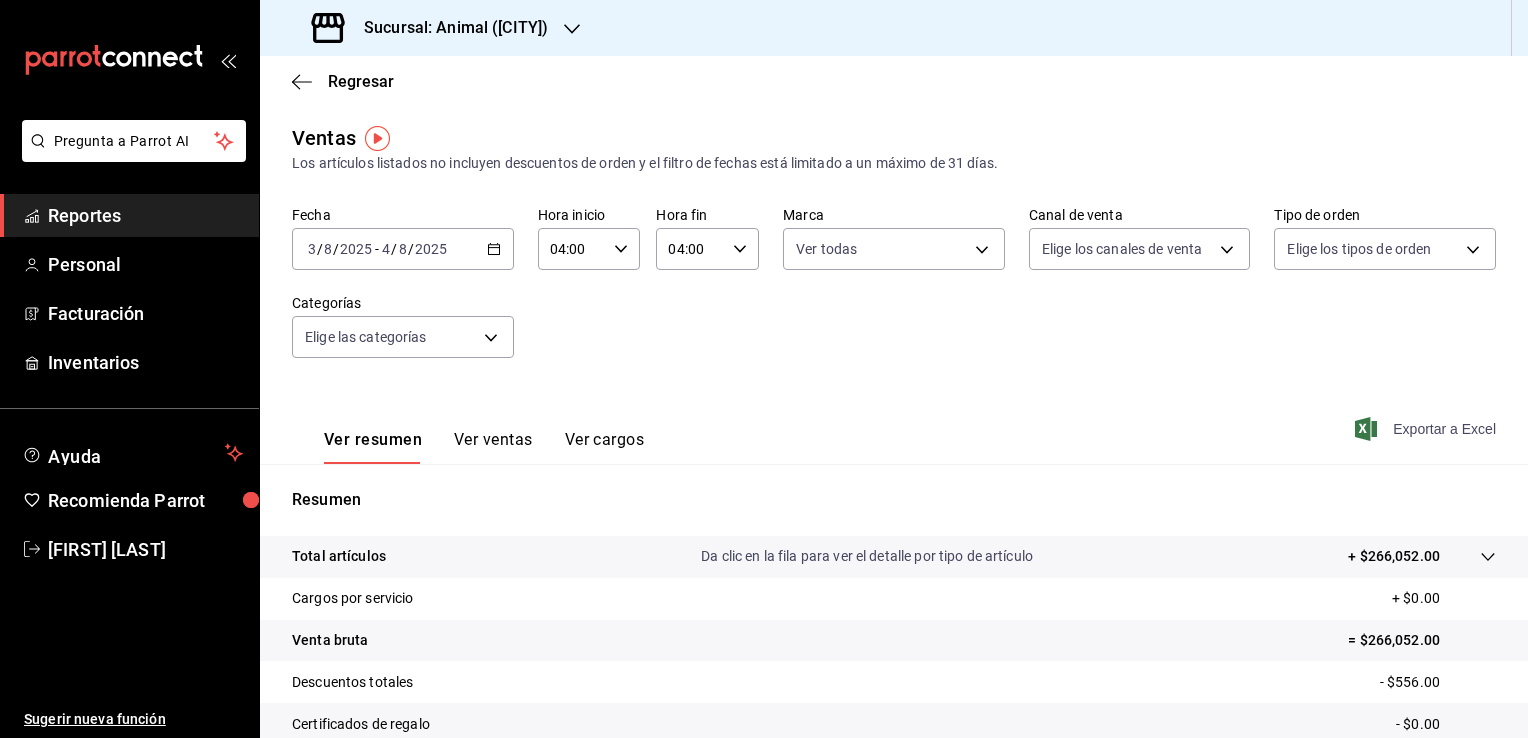 click on "Exportar a Excel" at bounding box center (1427, 429) 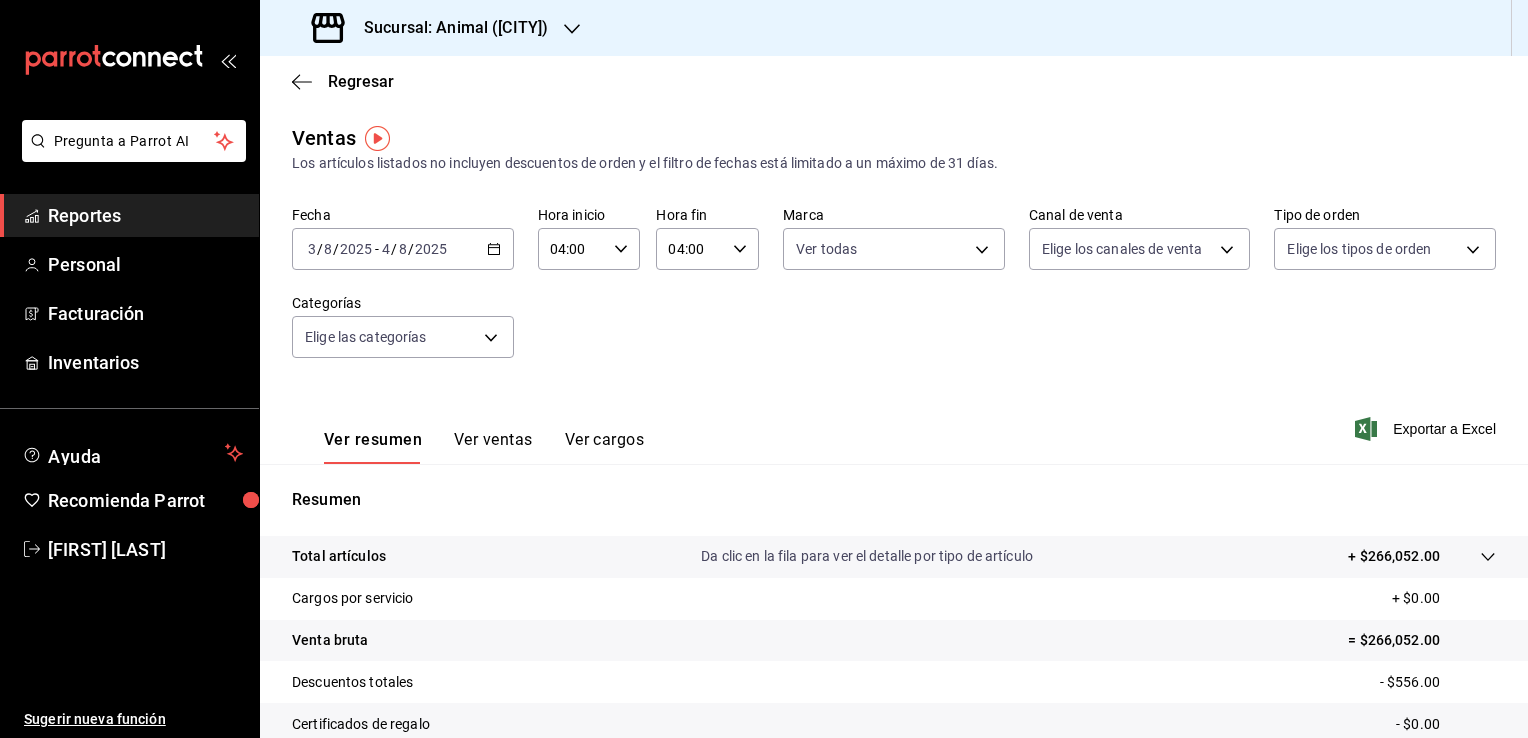 click on "Regresar" at bounding box center (894, 81) 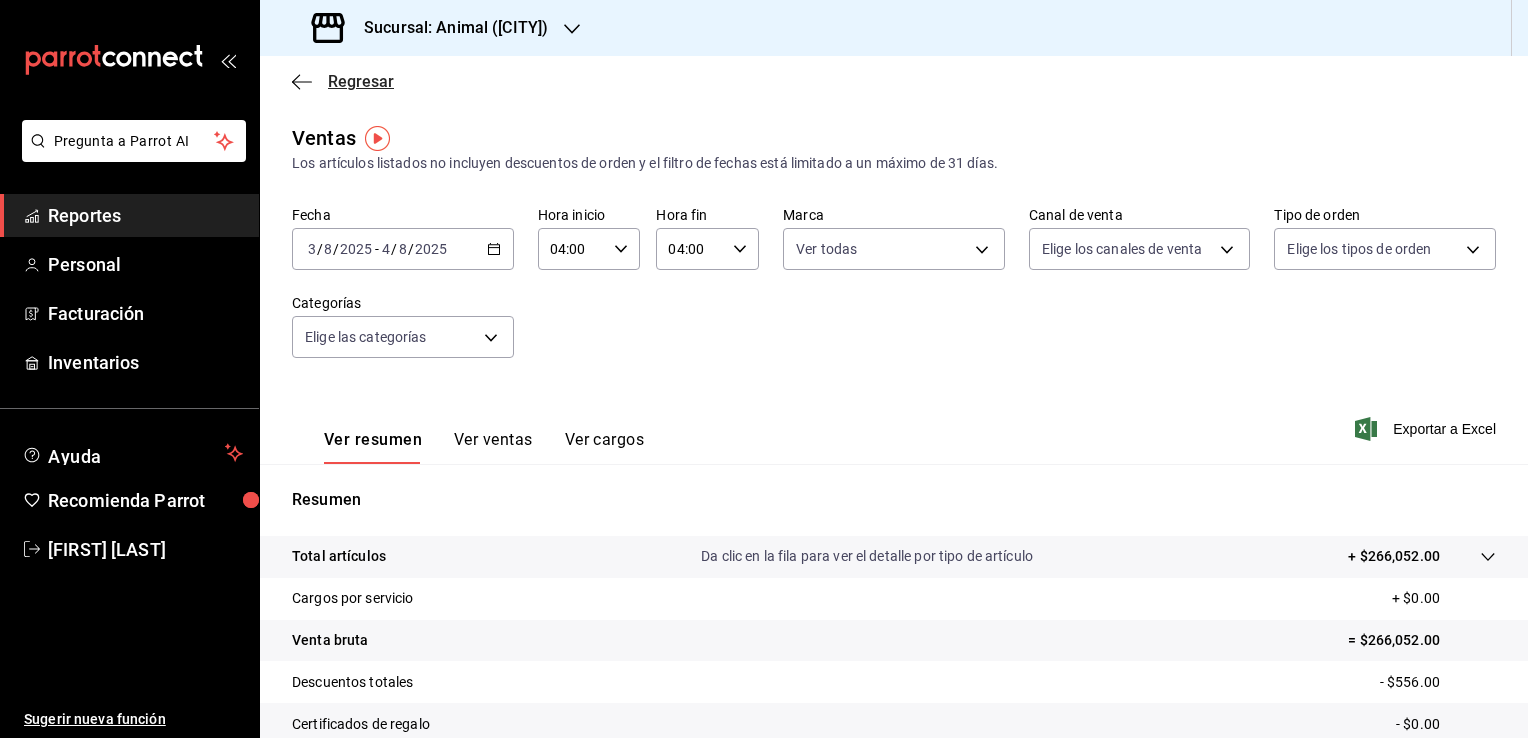 click on "Regresar" at bounding box center [361, 81] 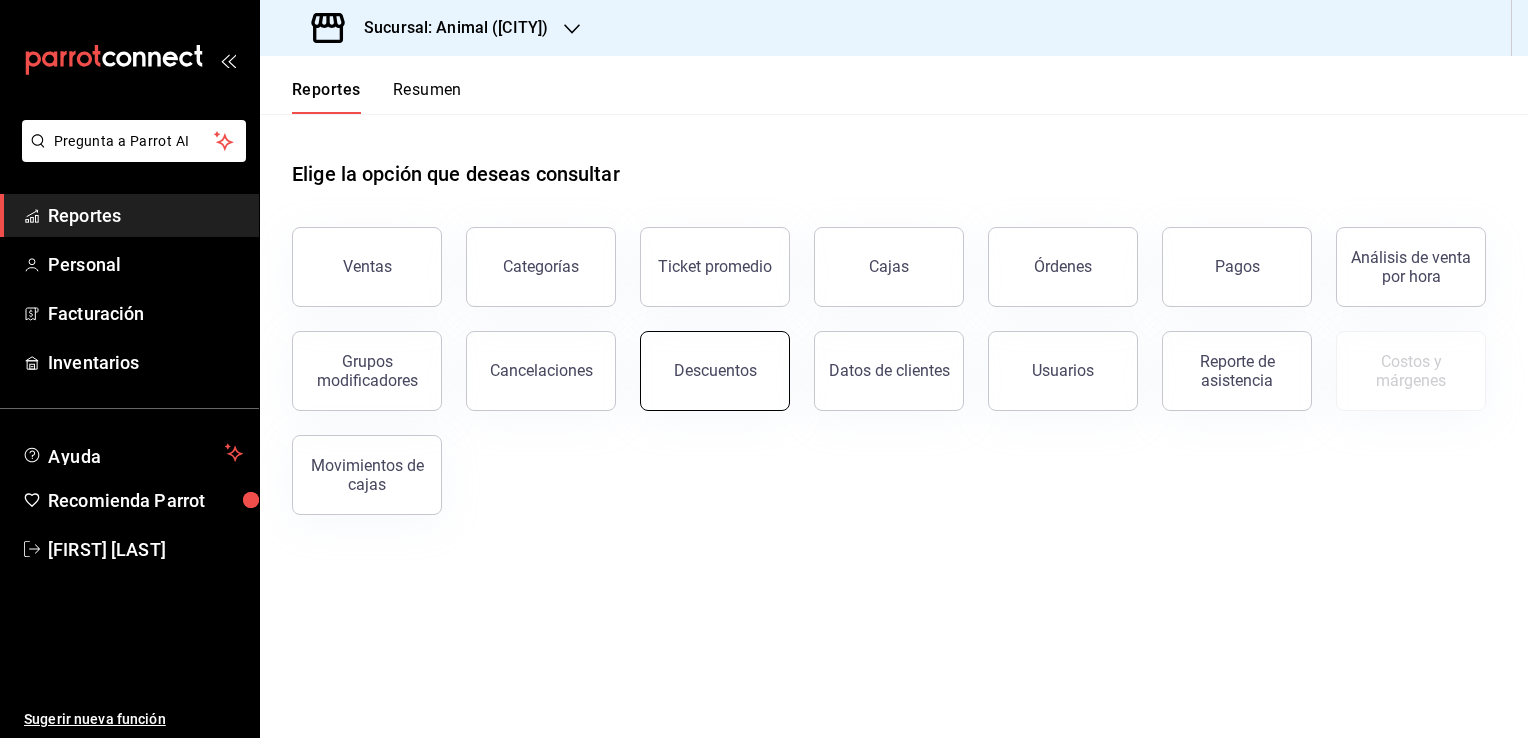 click on "Descuentos" at bounding box center [715, 370] 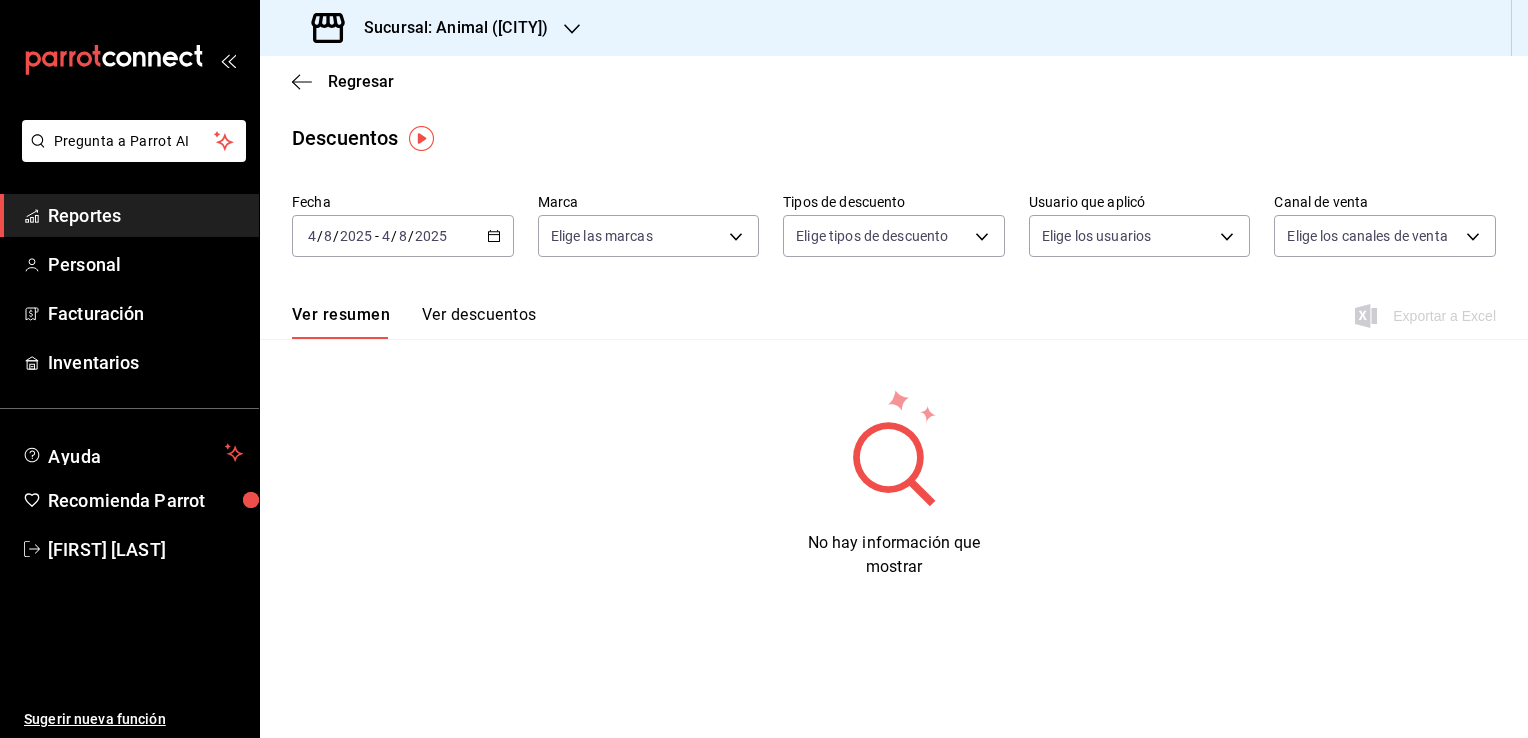 click on "2025-08-04 4 / 8 / 2025 - 2025-08-04 4 / 8 / 2025" at bounding box center [403, 236] 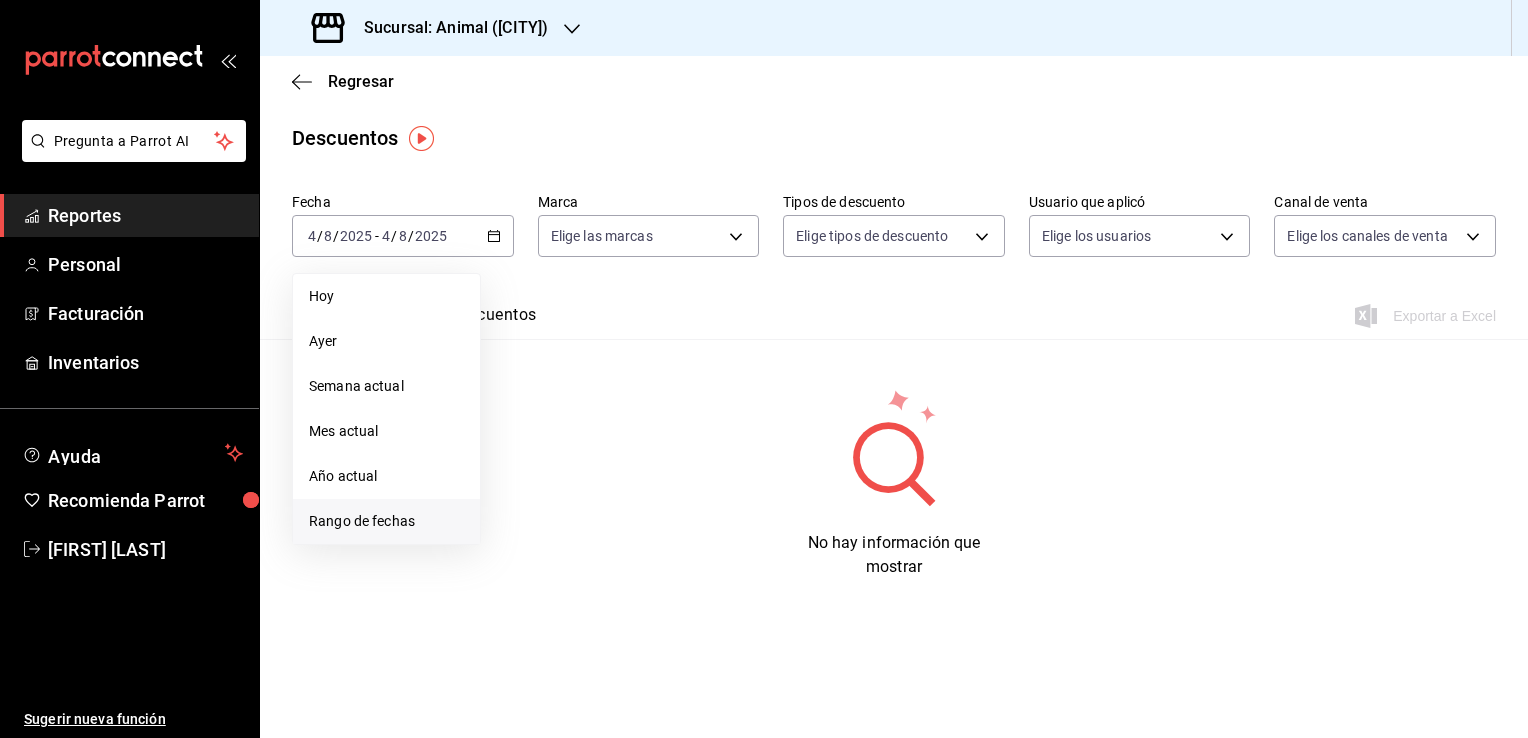 click on "Rango de fechas" at bounding box center [386, 521] 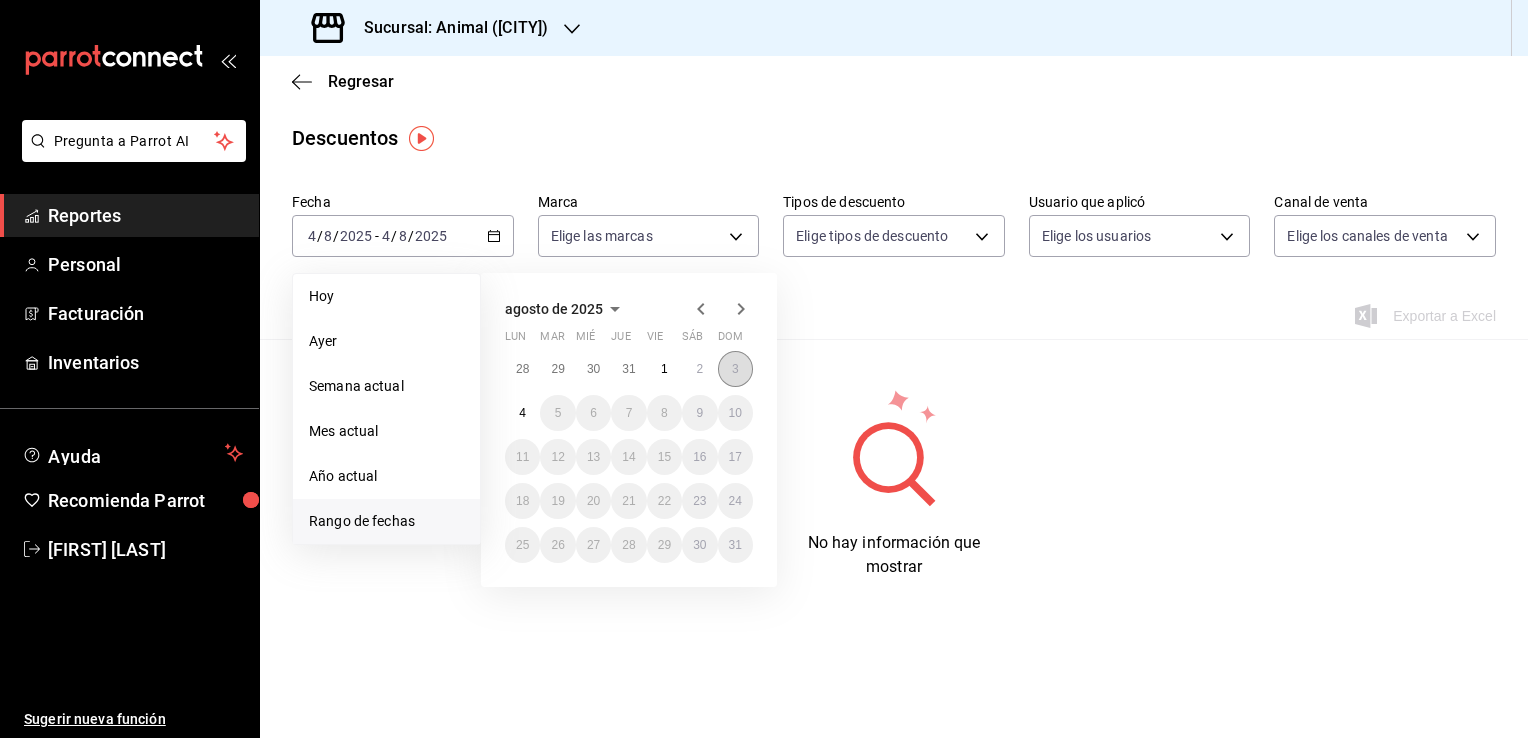click on "3" at bounding box center (735, 369) 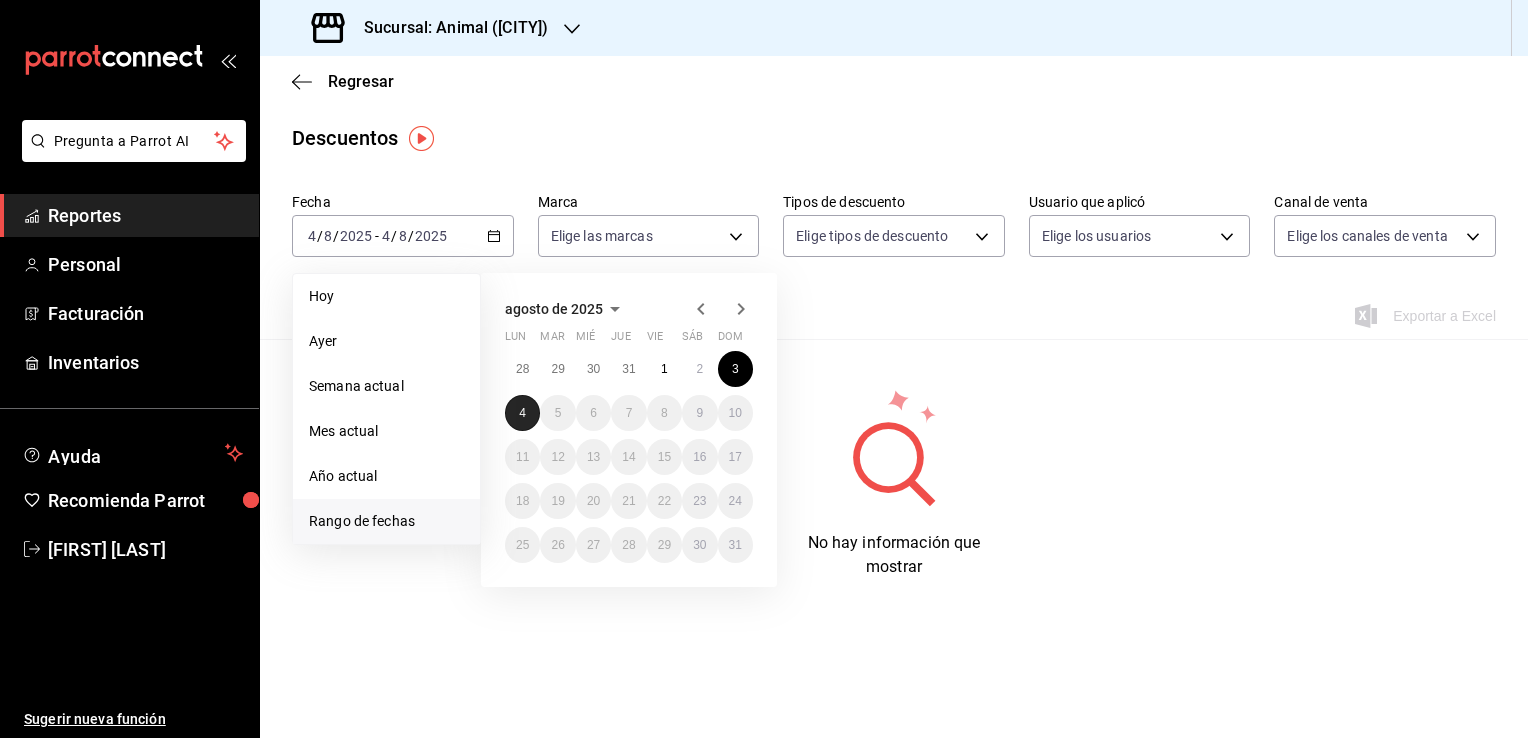 click on "4" at bounding box center (522, 413) 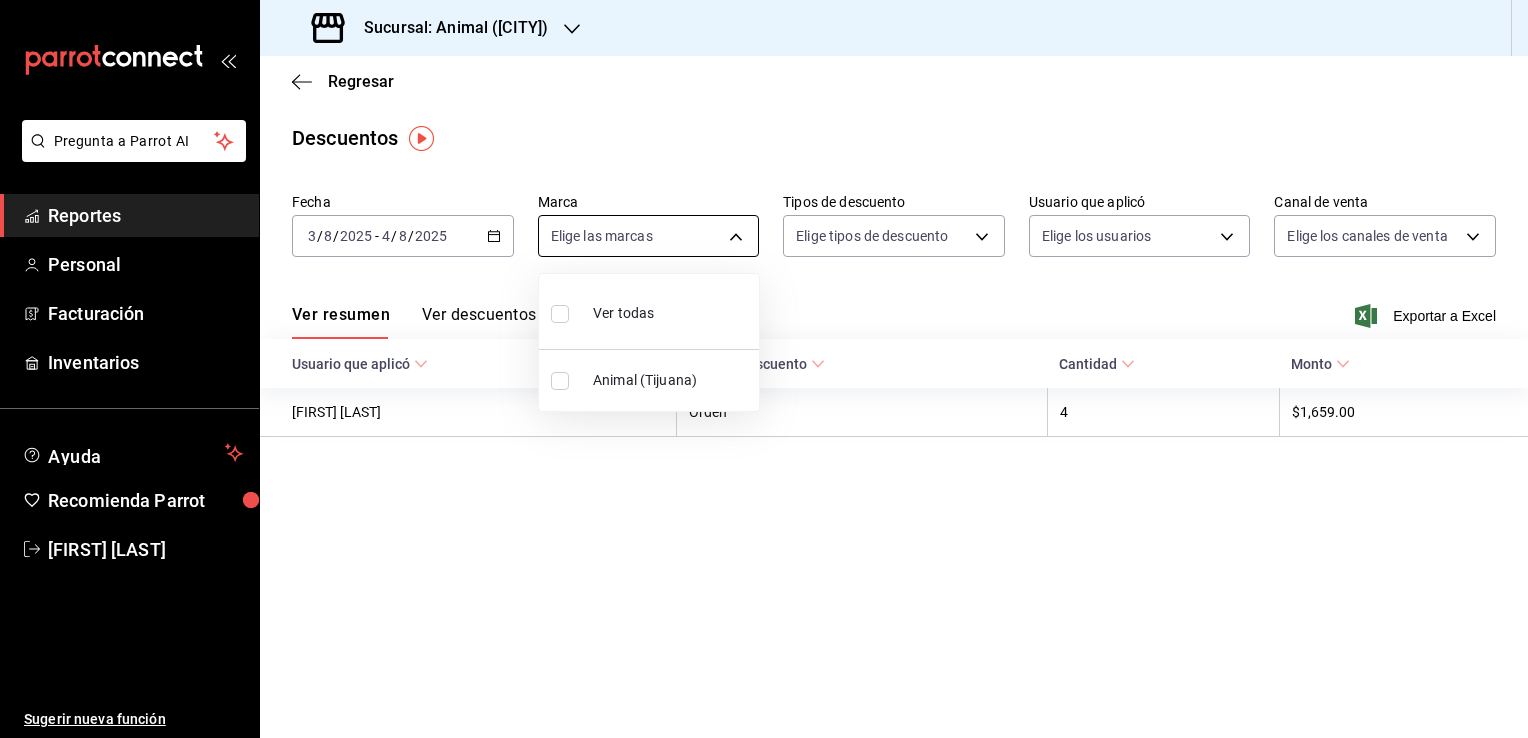 click on "Pregunta a Parrot AI Reportes   Personal   Facturación   Inventarios   Ayuda Recomienda Parrot   [FIRST] [LAST]   Sugerir nueva función   Sucursal: Animal ([CITY]) Regresar Descuentos Fecha [DATE] [DATE] - [DATE] [DATE] Marca Elige las marcas Tipos de descuento Elige tipos de descuento Usuario que aplicó Elige los usuarios Canal de venta Elige los canales de venta Ver resumen Ver descuentos Exportar a Excel Usuario que aplicó Tipo de descuento Cantidad Monto [FIRST] [LAST] Orden 4 $1,659.00 GANA 1 MES GRATIS EN TU SUSCRIPCIÓN AQUÍ ¿Recuerdas cómo empezó tu restaurante?
Hoy puedes ayudar a un colega a tener el mismo cambio que tú viviste.
Recomienda Parrot directamente desde tu Portal Administrador.
Es fácil y rápido.
🎁 Por cada restaurante que se una, ganas 1 mes gratis. Ver video tutorial Ir a video Pregunta a Parrot AI Reportes   Personal   Facturación   Inventarios   Ayuda Recomienda Parrot   [FIRST] [LAST]   ([PHONE])" at bounding box center [764, 369] 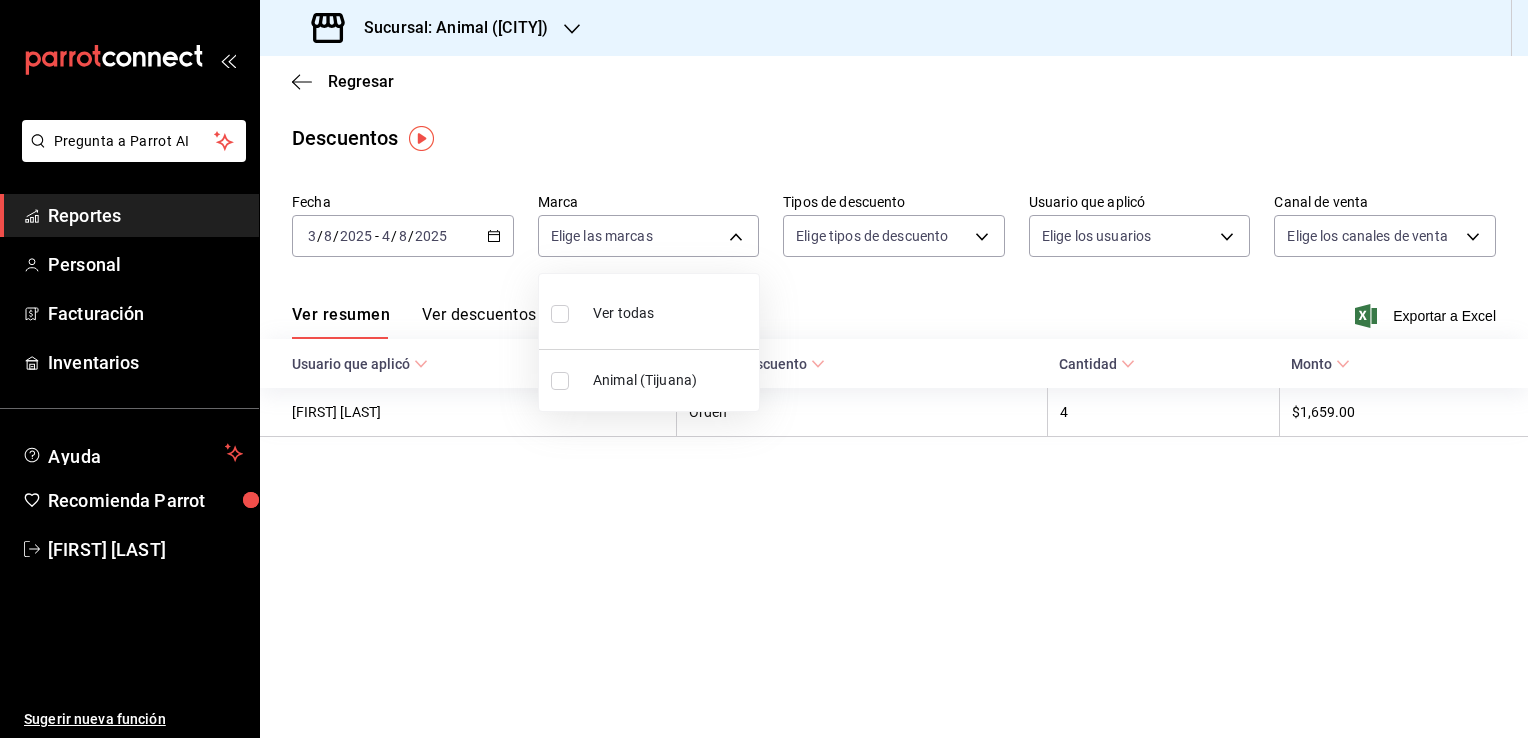 click on "Animal (Tijuana)" at bounding box center [649, 380] 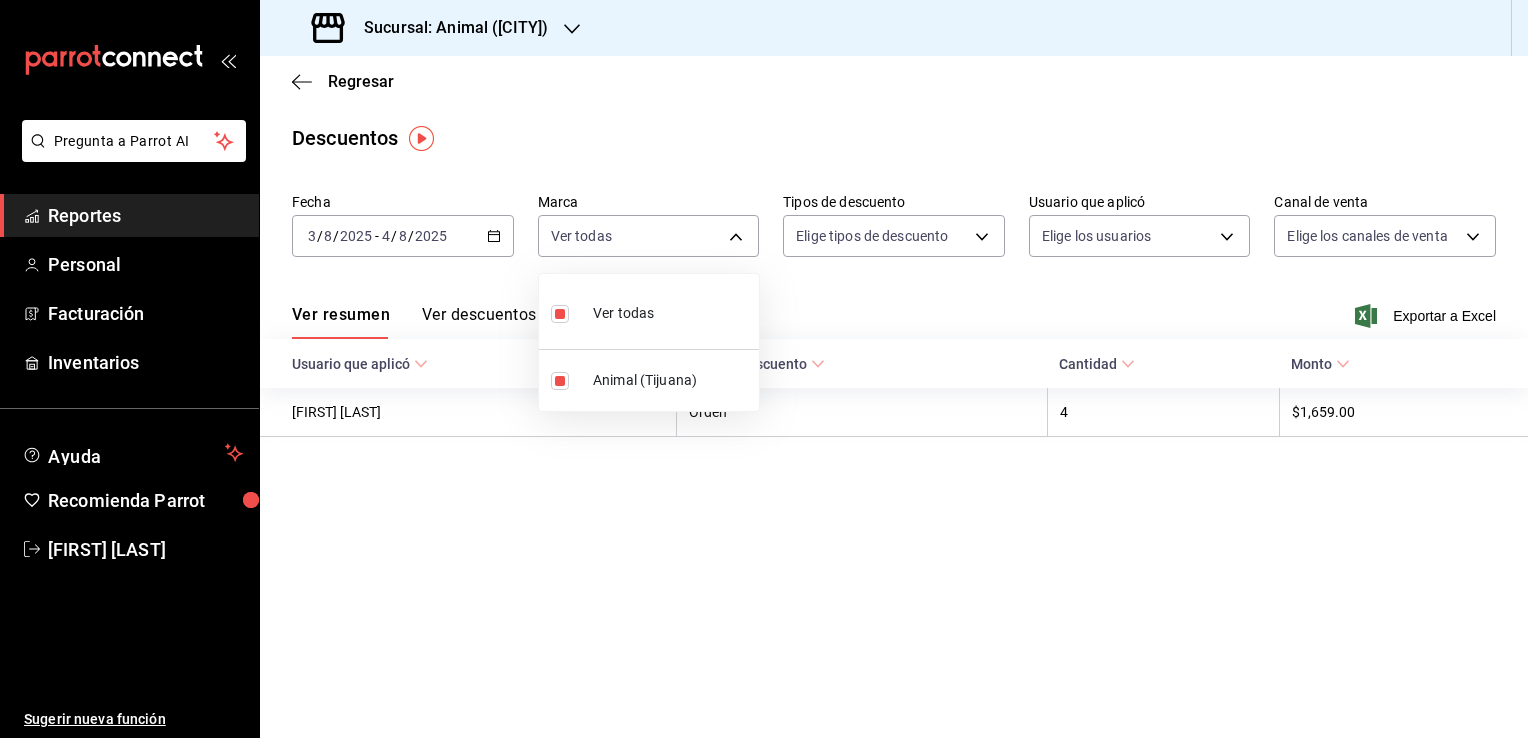 click at bounding box center [764, 369] 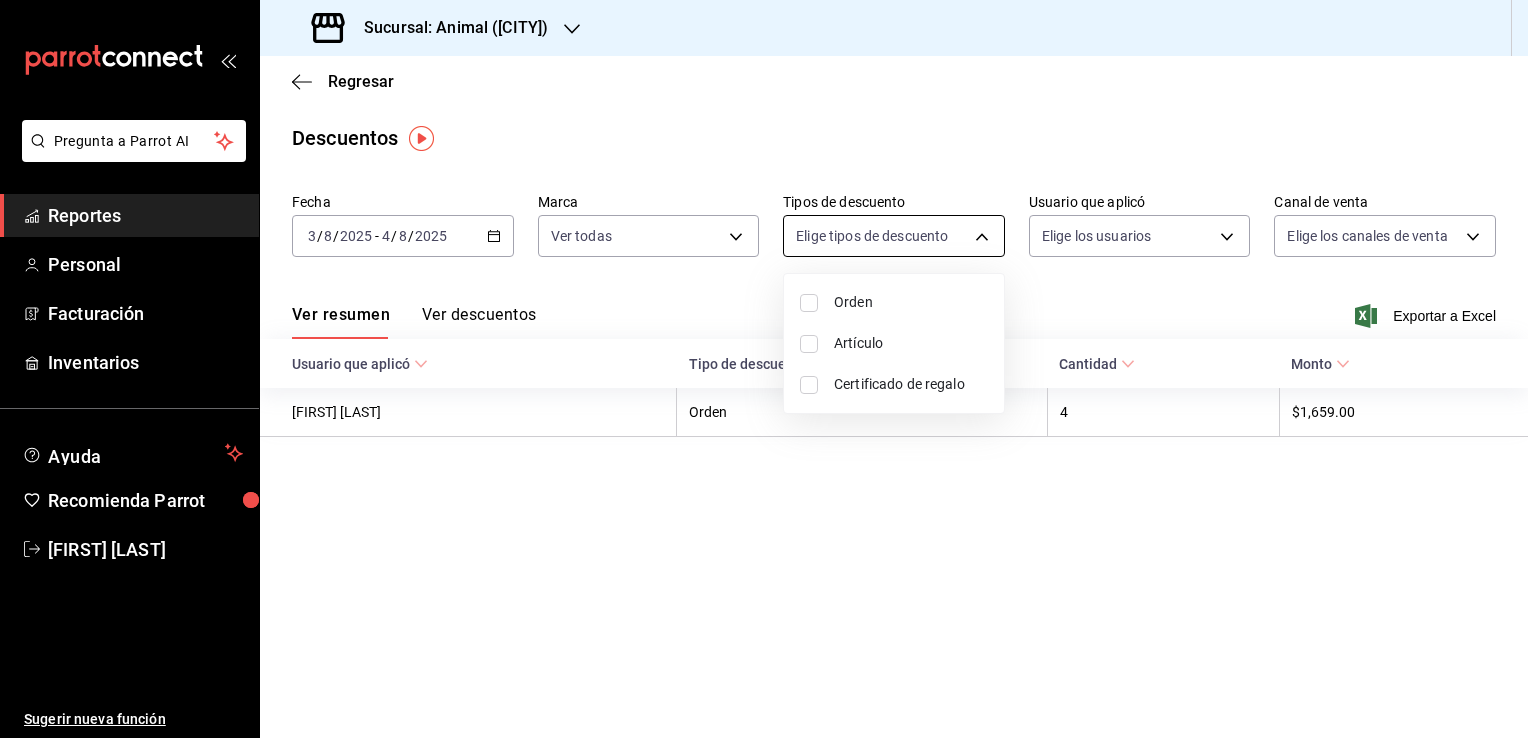 click on "Pregunta a Parrot AI Reportes   Personal   Facturación   Inventarios   Ayuda Recomienda Parrot   [FIRST] [LAST]   Sugerir nueva función   Sucursal: Animal ([CITY]) Regresar Descuentos Fecha [DATE] [DATE] - [DATE] [DATE] Marca Ver todas 98bba0fd-3ba1-42e0-bfa8-4188b5c89202 Tipos de descuento Elige tipos de descuento Usuario que aplicó Elige los usuarios Canal de venta Elige los canales de venta Ver resumen Ver descuentos Exportar a Excel Usuario que aplicó Tipo de descuento Cantidad Monto [FIRST] [LAST] Orden 4 $1,659.00 GANA 1 MES GRATIS EN TU SUSCRIPCIÓN AQUÍ ¿Recuerdas cómo empezó tu restaurante?
Hoy puedes ayudar a un colega a tener el mismo cambio que tú viviste.
Recomienda Parrot directamente desde tu Portal Administrador.
Es fácil y rápido.
🎁 Por cada restaurante que se una, ganas 1 mes gratis. Ver video tutorial Ir a video Pregunta a Parrot AI Reportes   Personal   Facturación   Inventarios   Ayuda Recomienda Parrot   [FIRST] [LAST]     Orden" at bounding box center (764, 369) 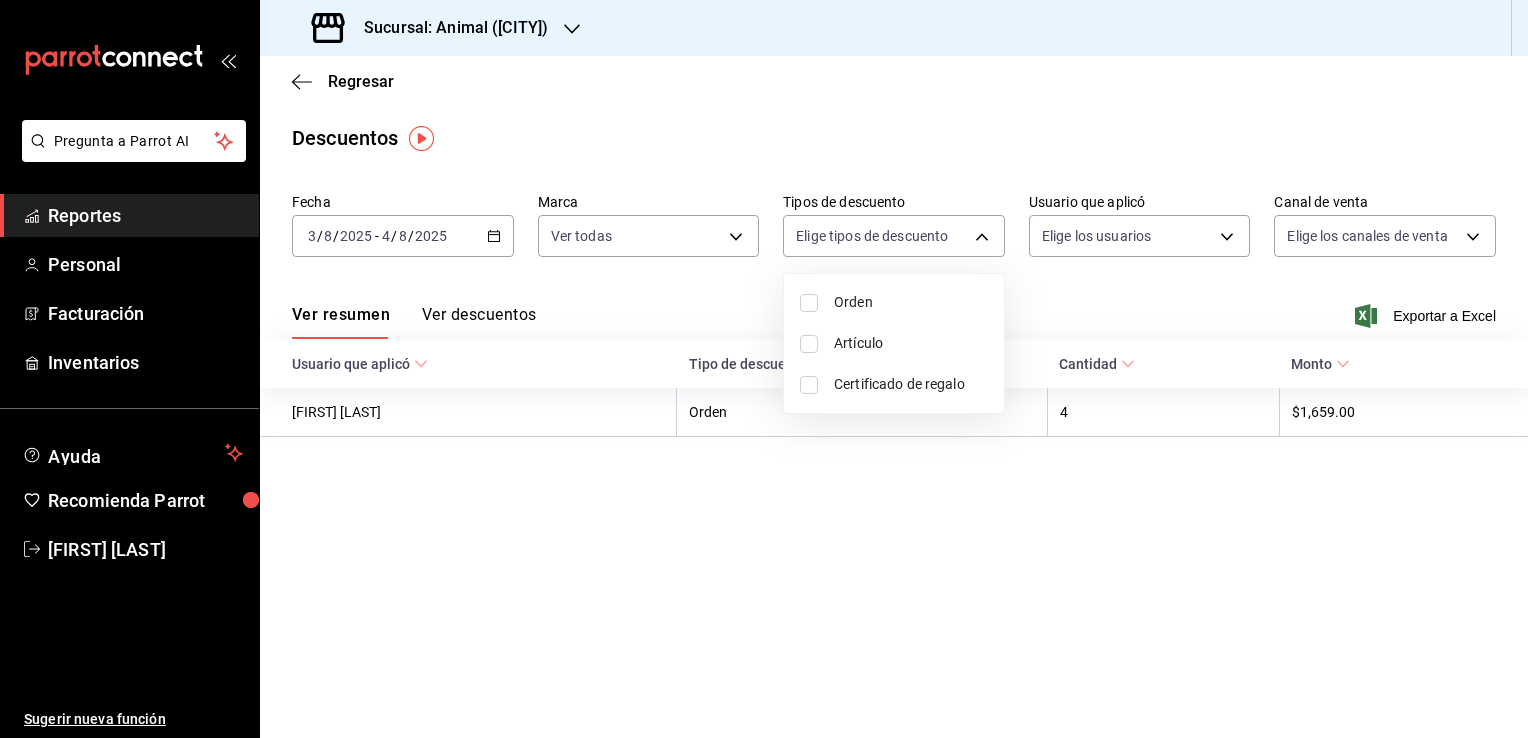 click on "Orden" at bounding box center (911, 302) 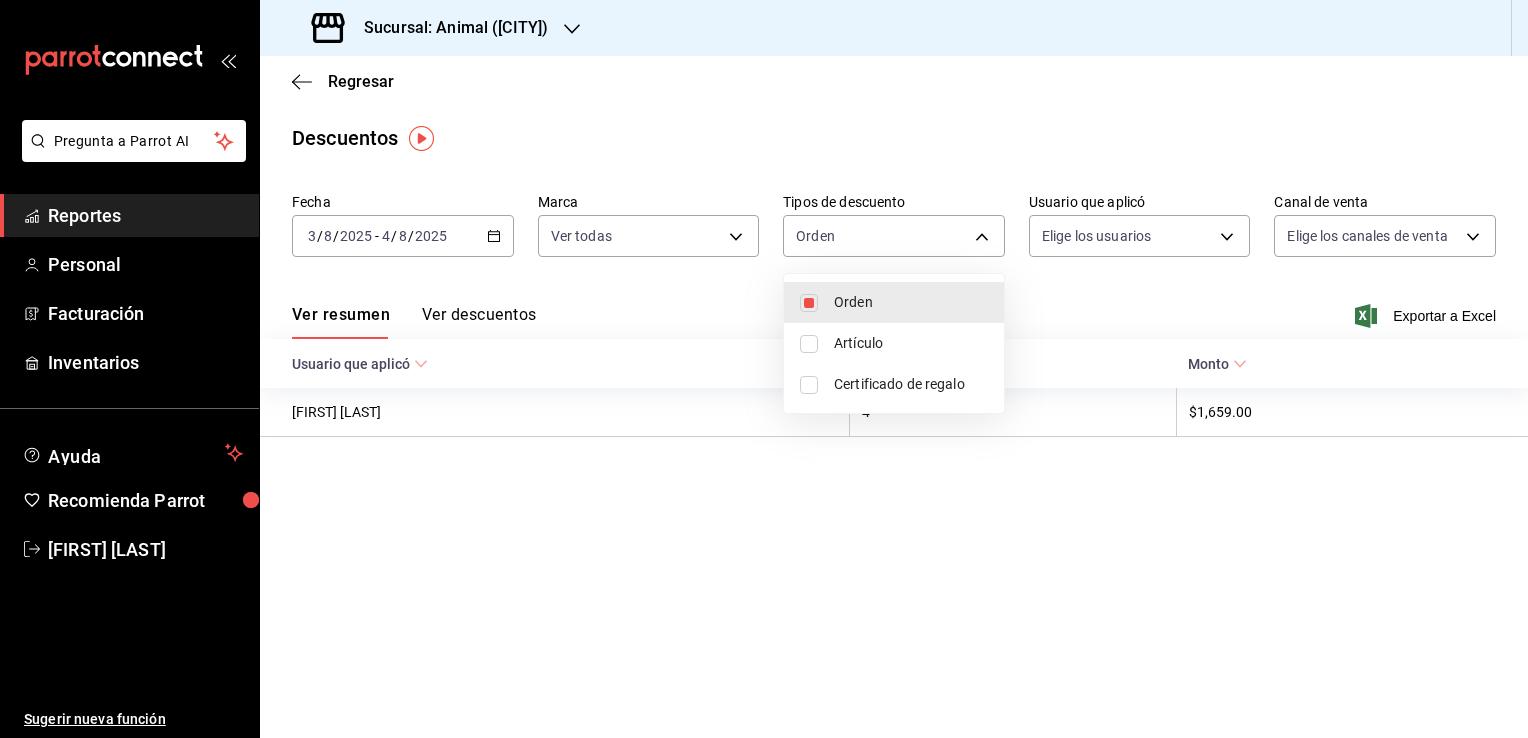 click on "Artículo" at bounding box center (911, 343) 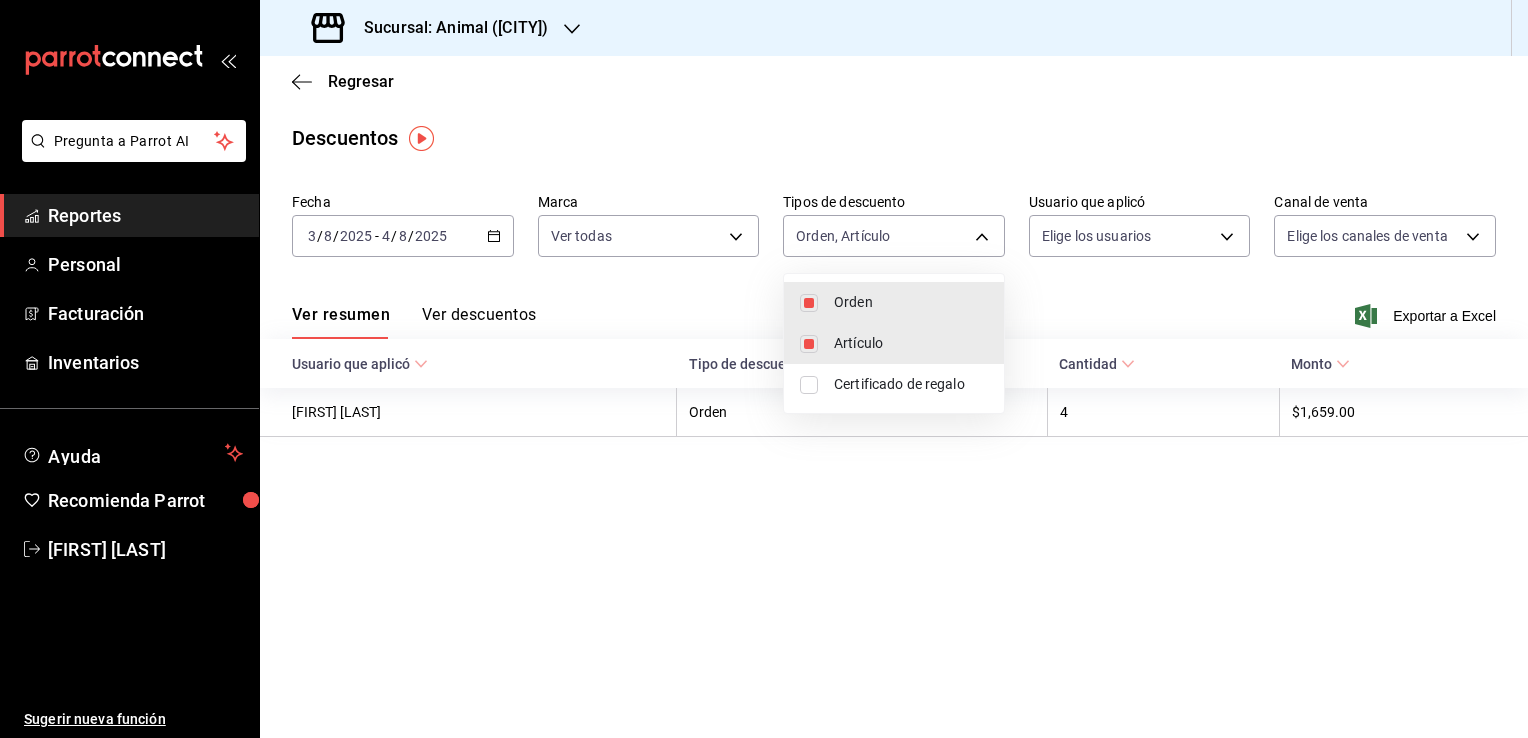 click on "Certificado de regalo" at bounding box center [911, 384] 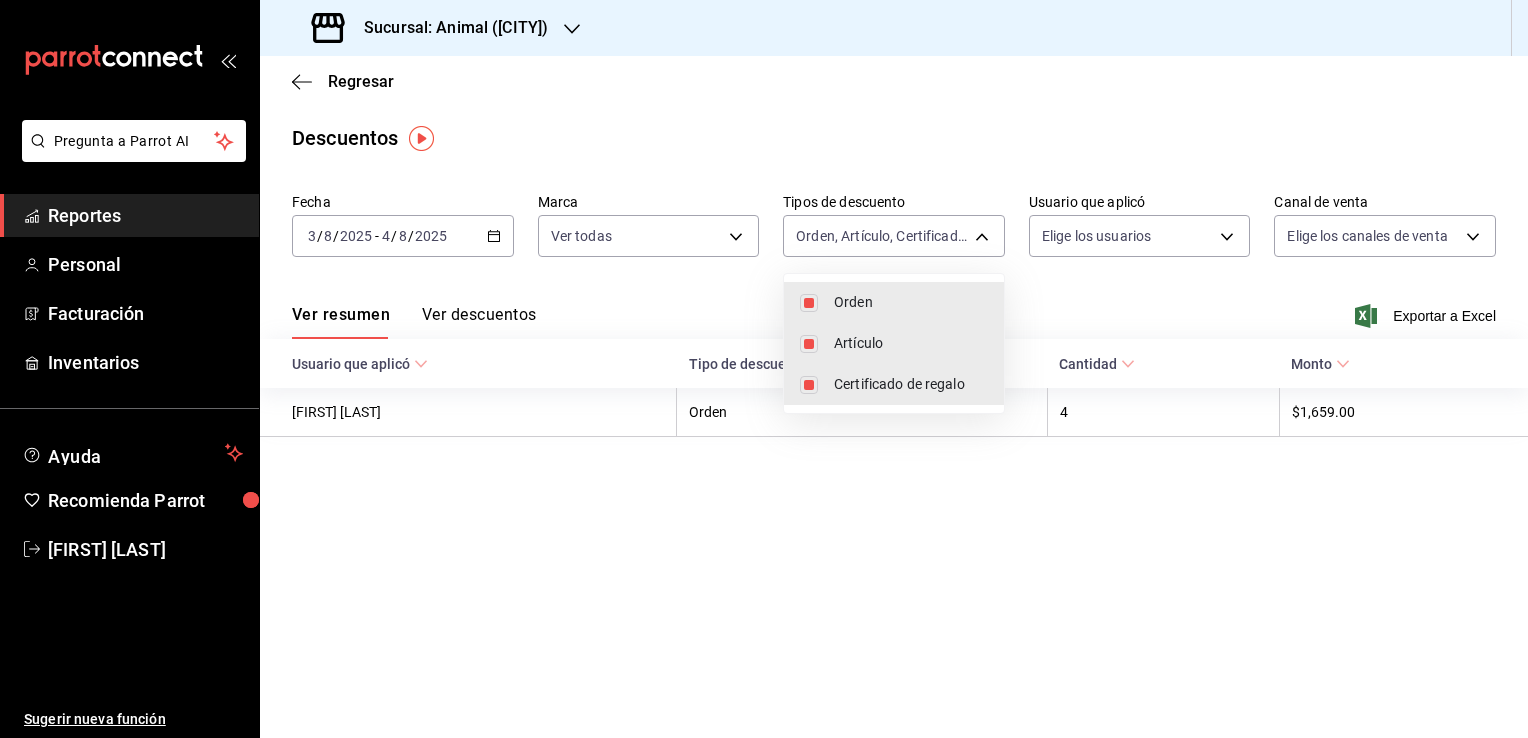 click at bounding box center (764, 369) 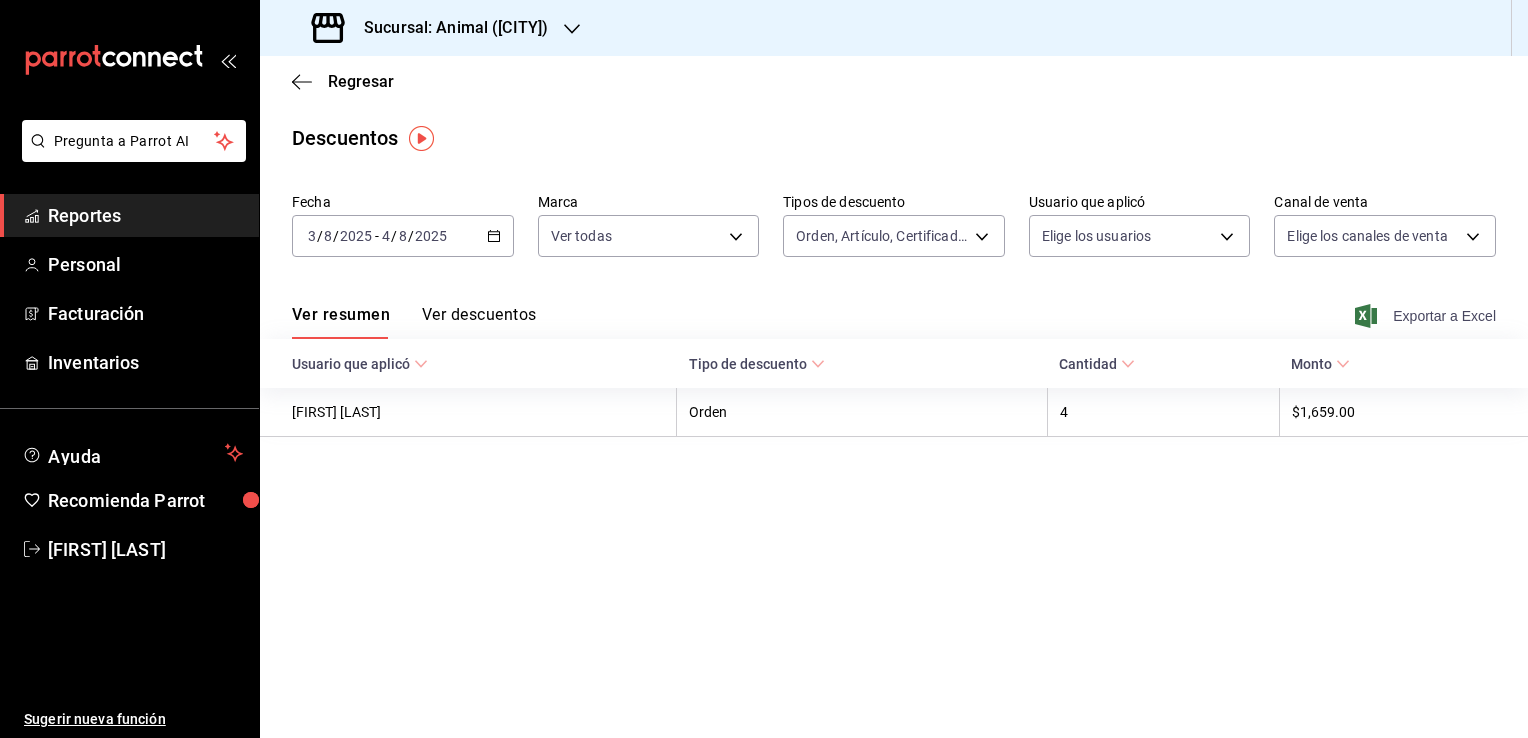 click on "Exportar a Excel" at bounding box center [1427, 316] 